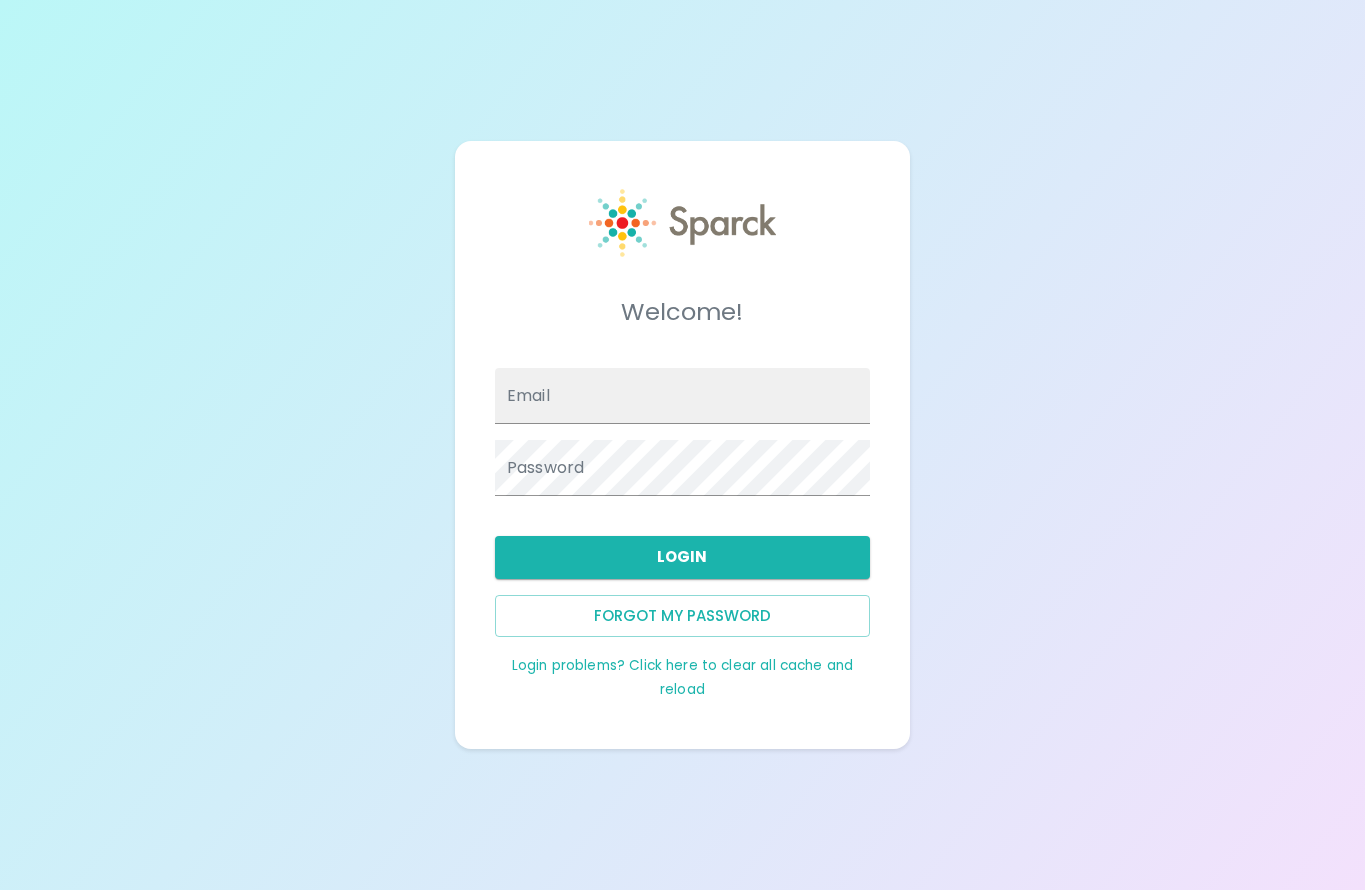 scroll, scrollTop: 0, scrollLeft: 0, axis: both 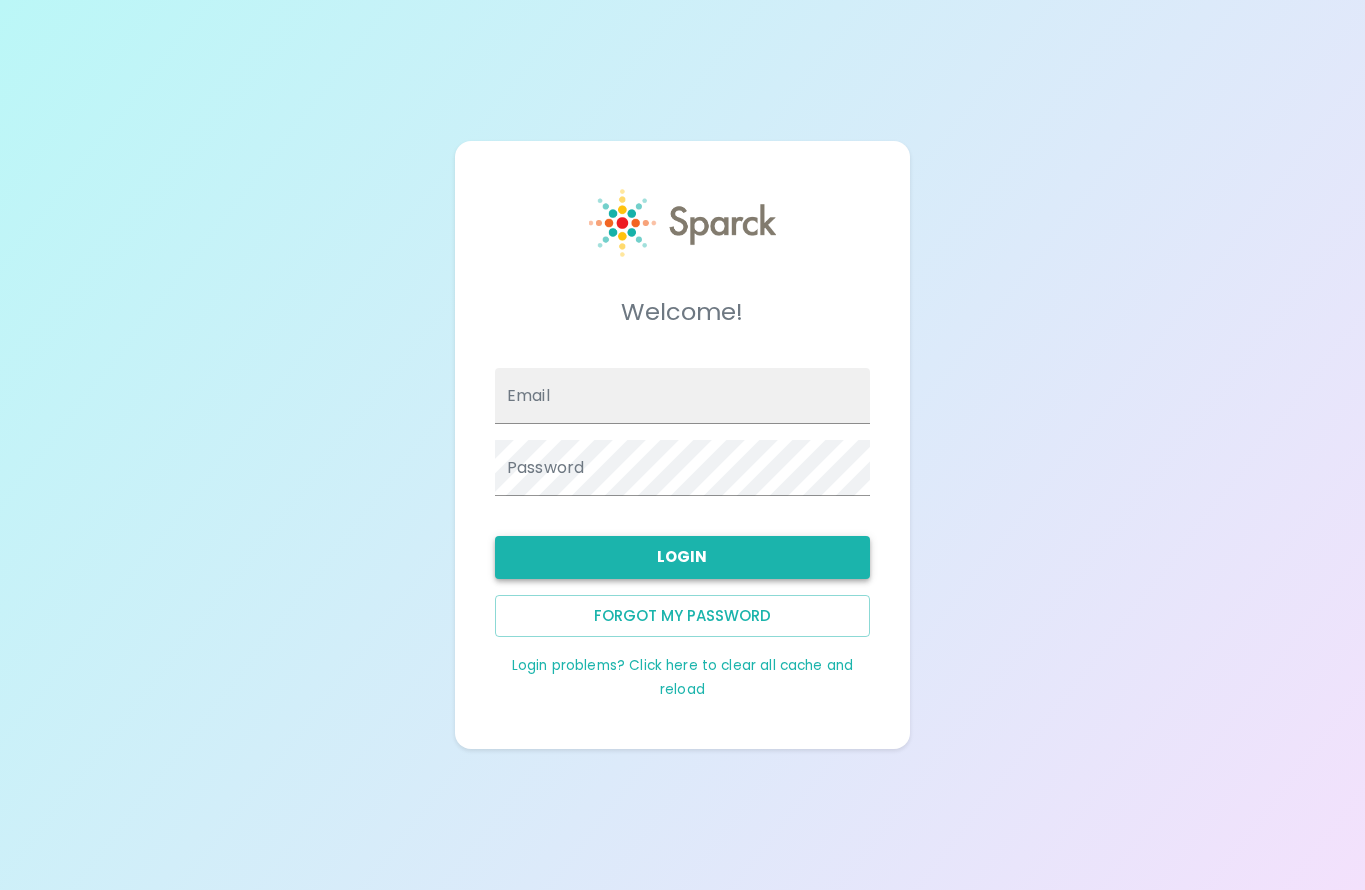 type on "[EMAIL_ADDRESS][DOMAIN_NAME]" 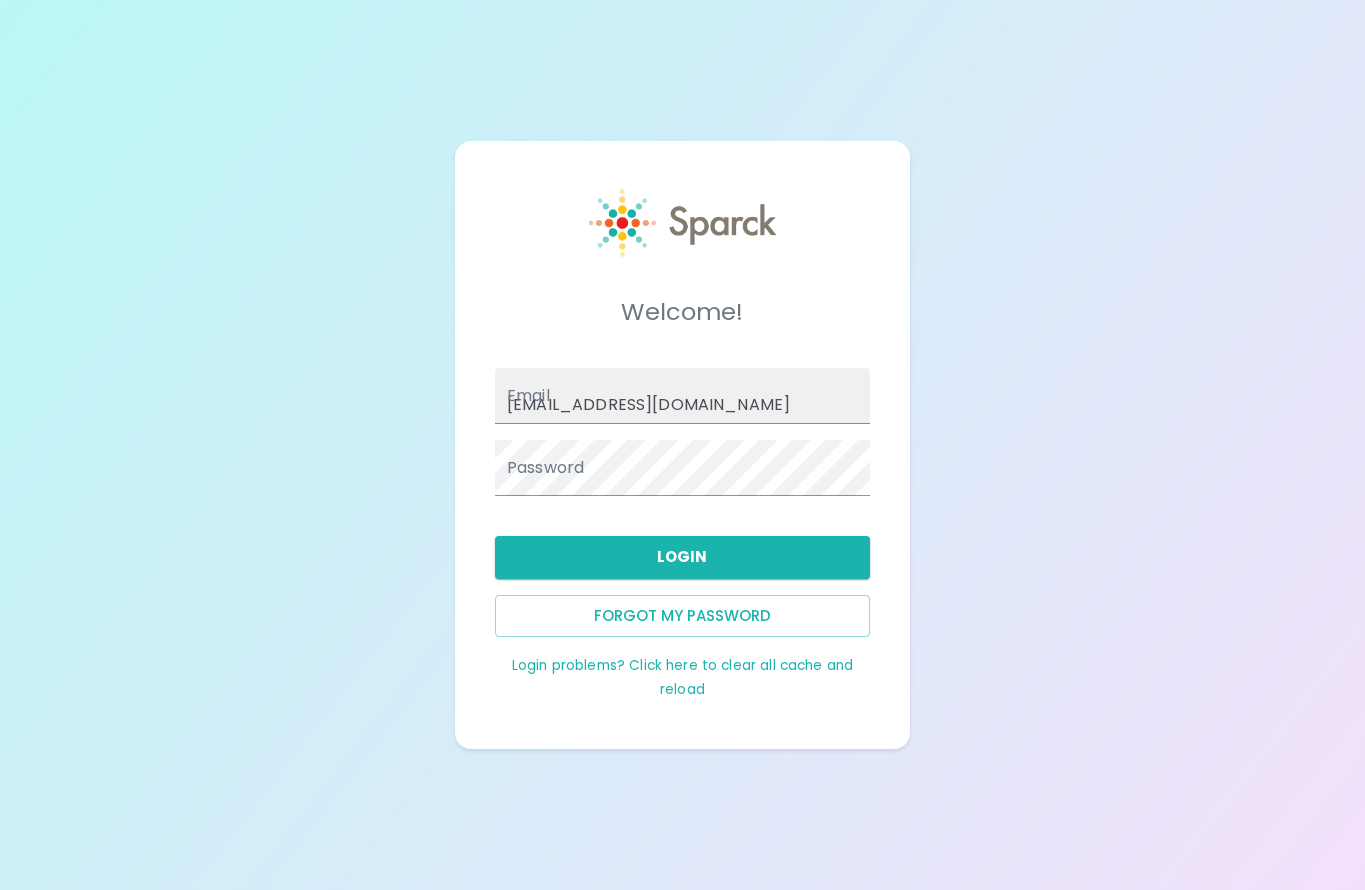 click on "Login" at bounding box center (682, 557) 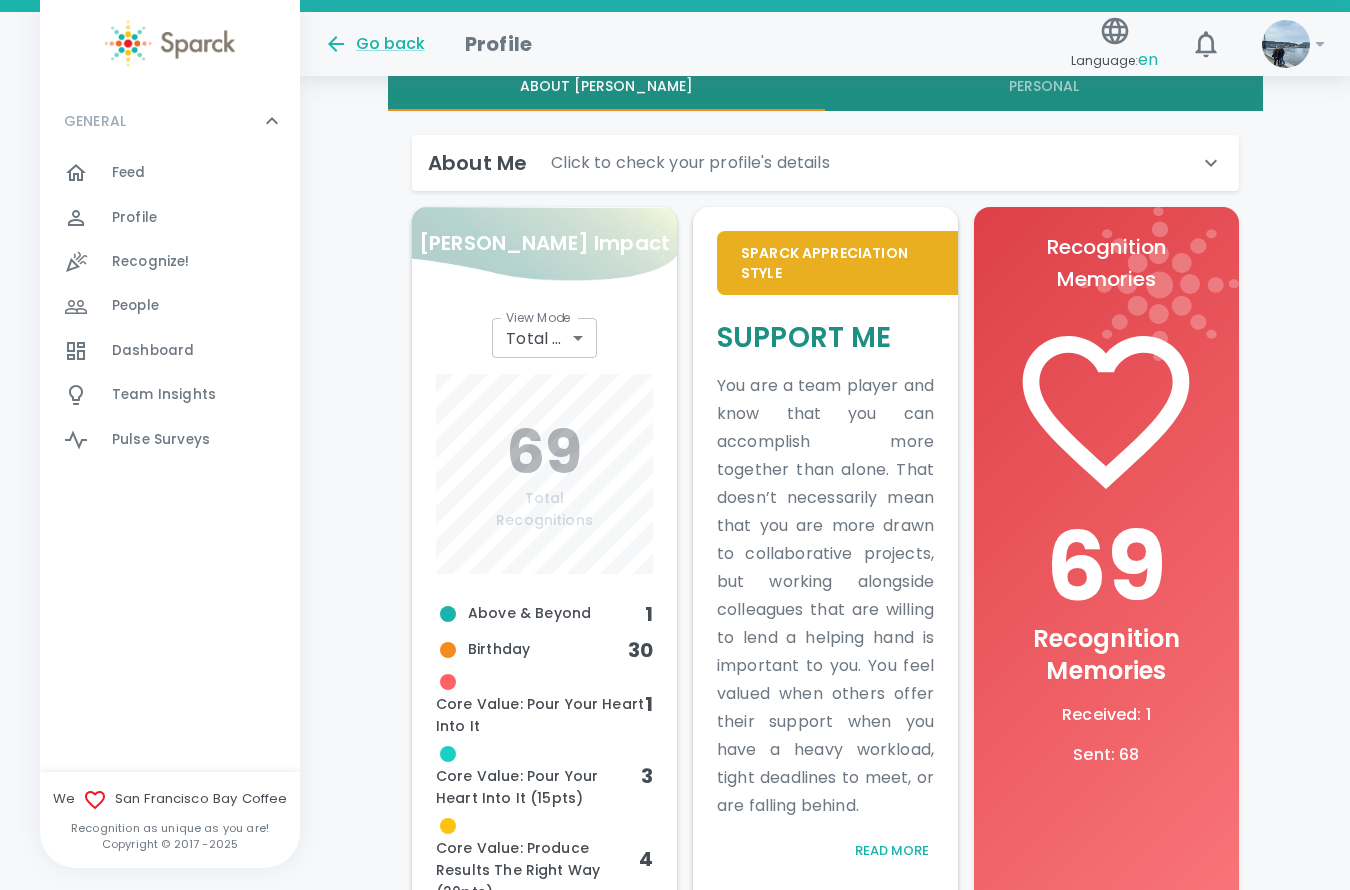scroll, scrollTop: 836, scrollLeft: 0, axis: vertical 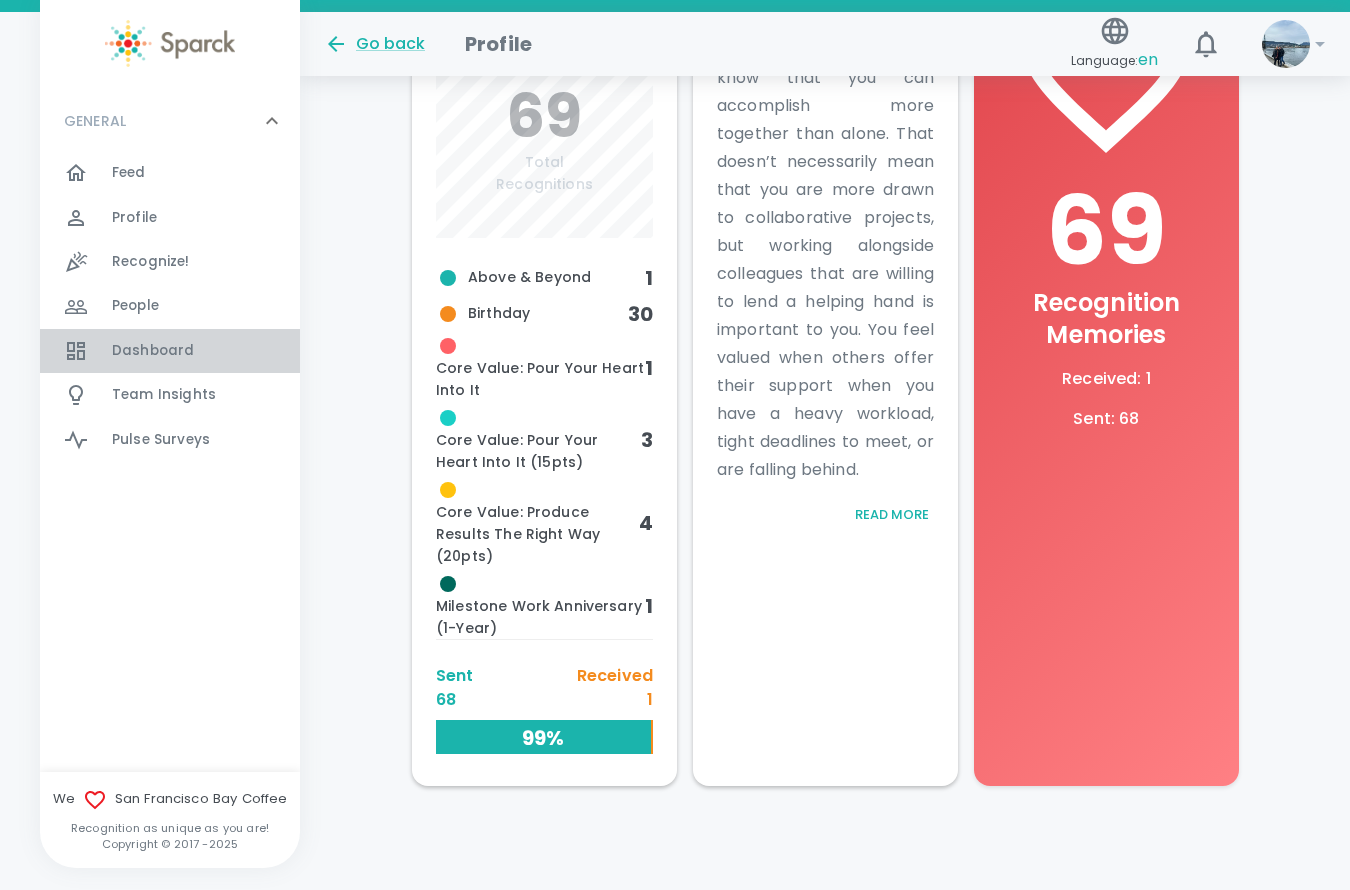 click on "Dashboard" at bounding box center (153, 351) 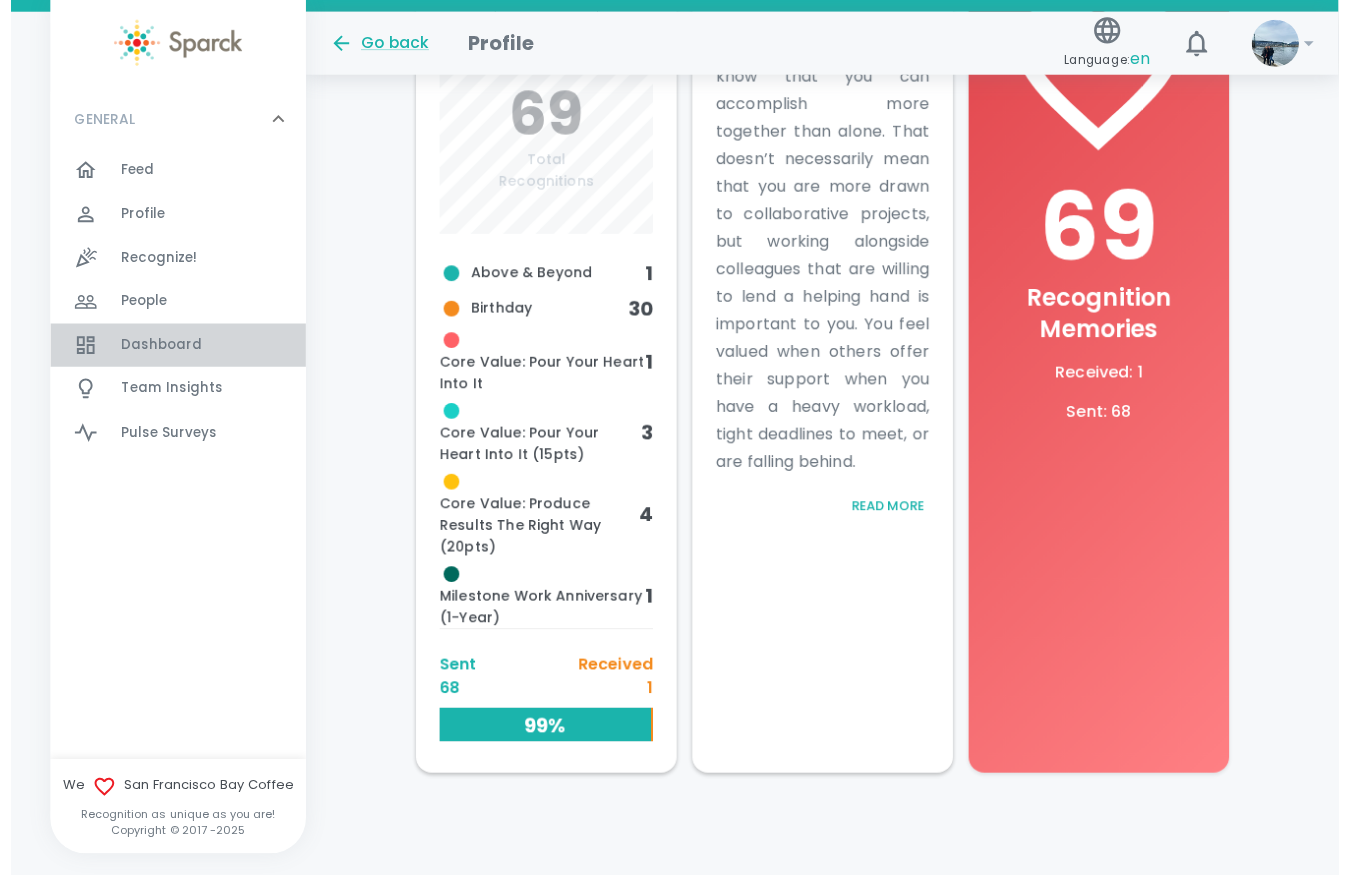 scroll, scrollTop: 0, scrollLeft: 0, axis: both 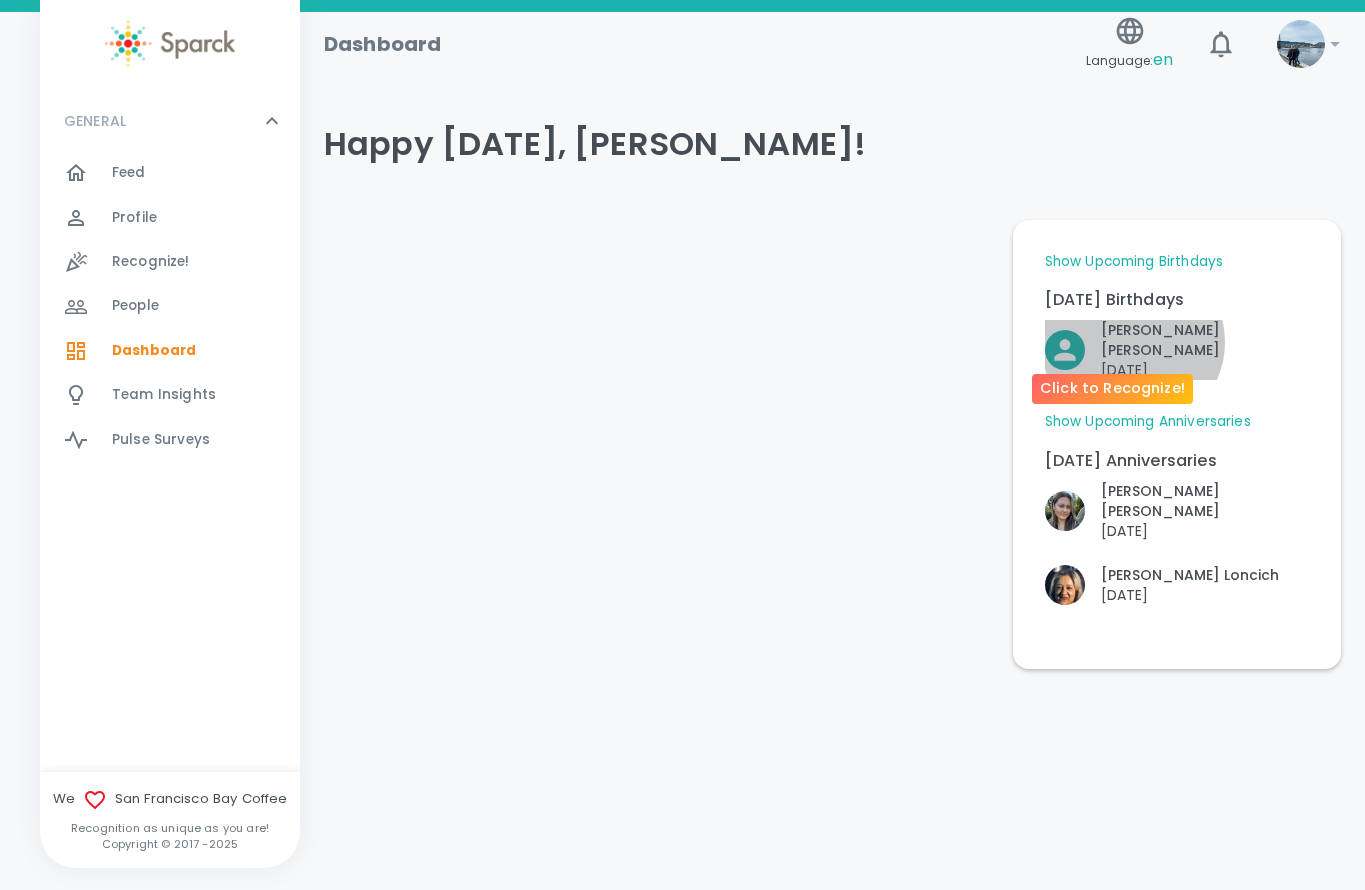click on "[DATE]" at bounding box center [1205, 370] 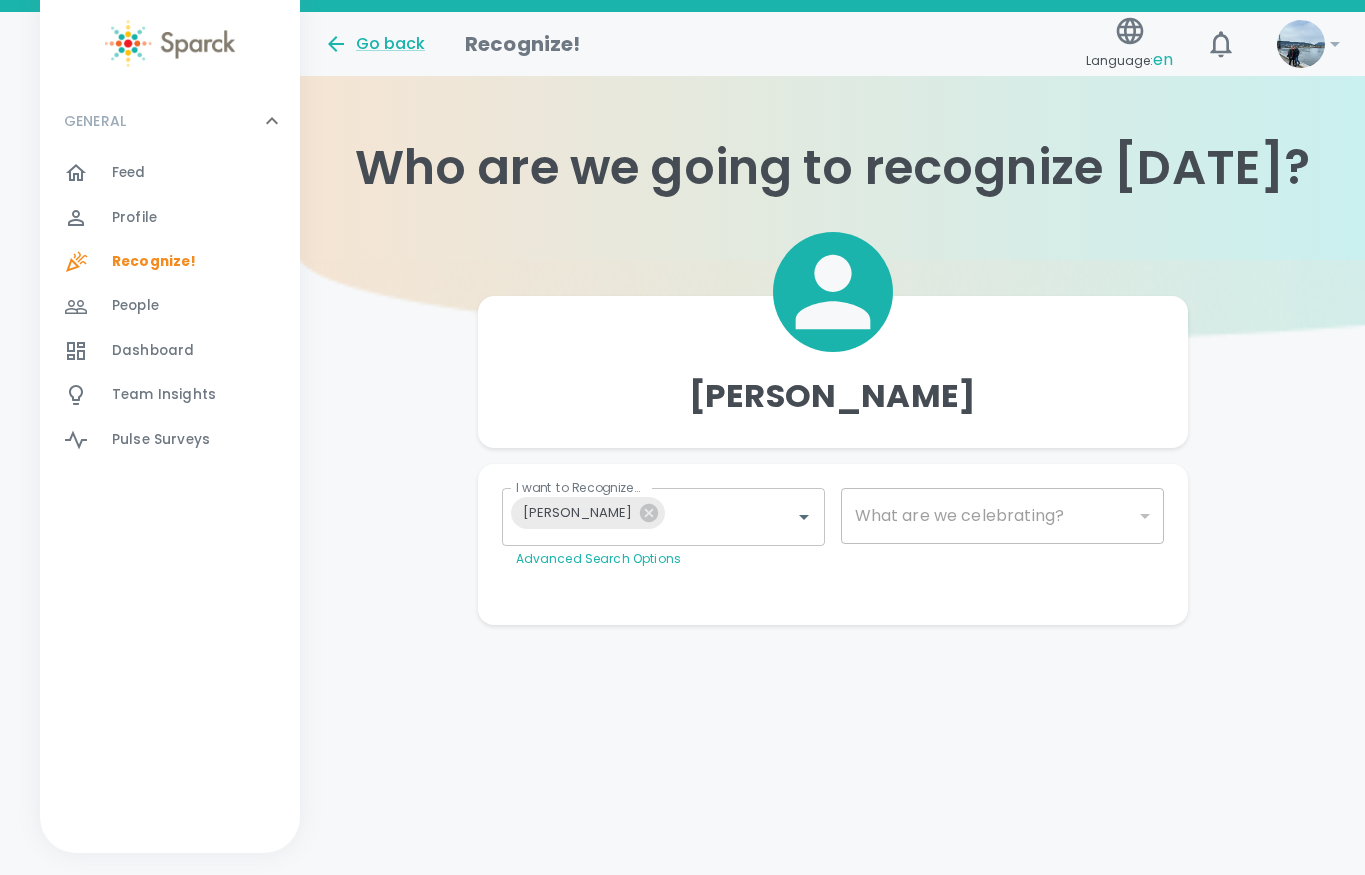 type on "2072" 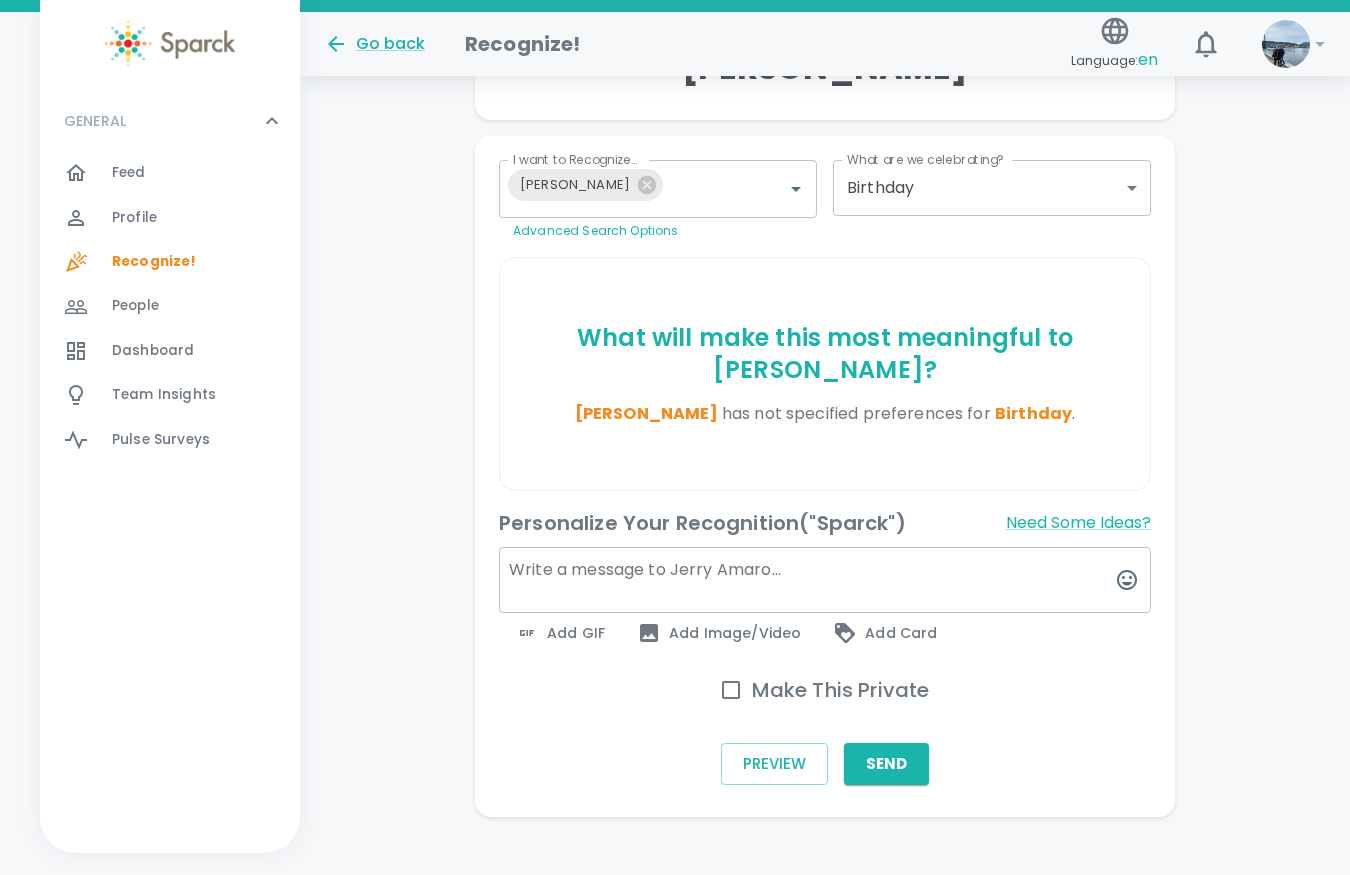 scroll, scrollTop: 350, scrollLeft: 0, axis: vertical 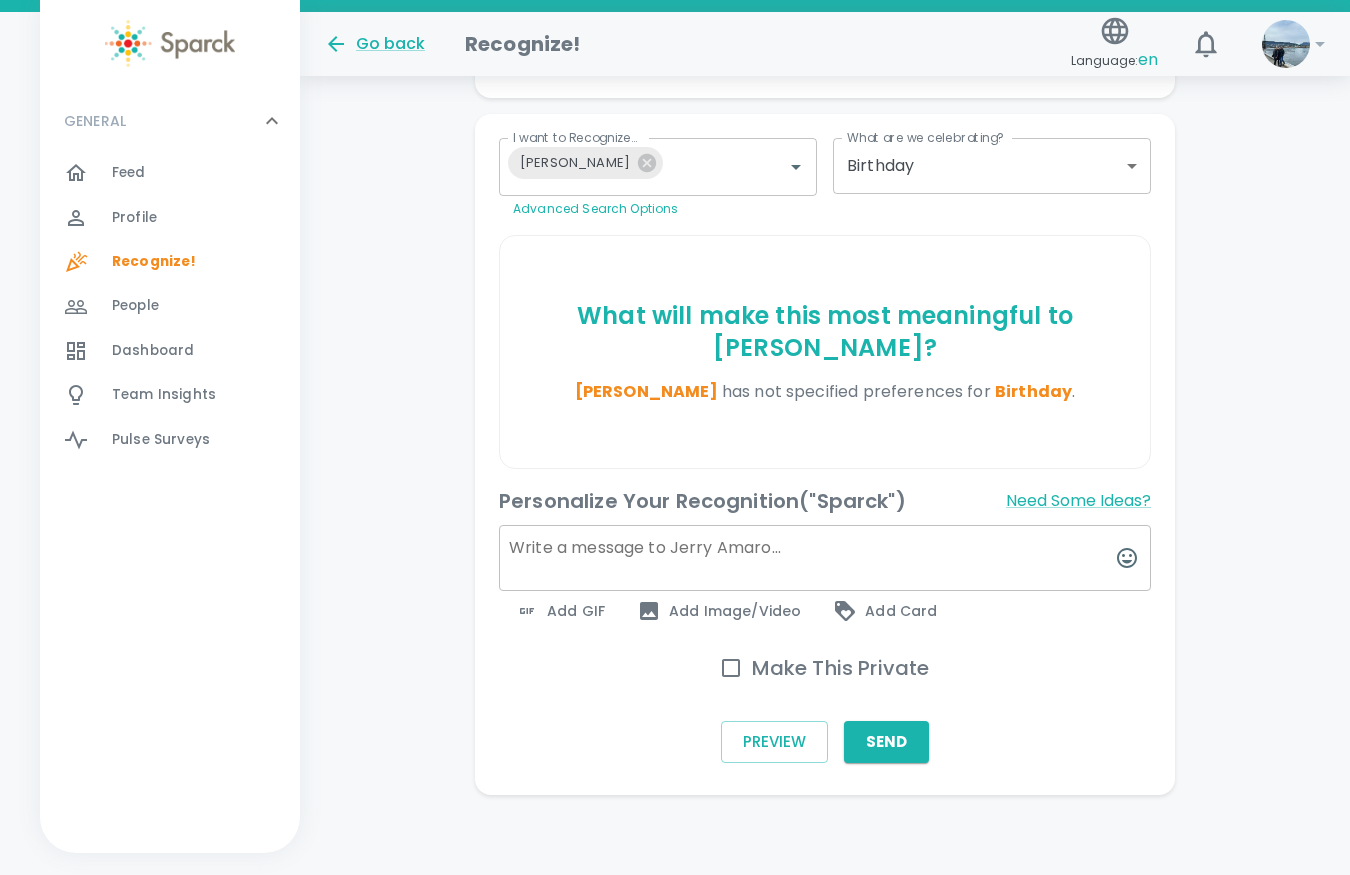click on "Add GIF" at bounding box center (560, 611) 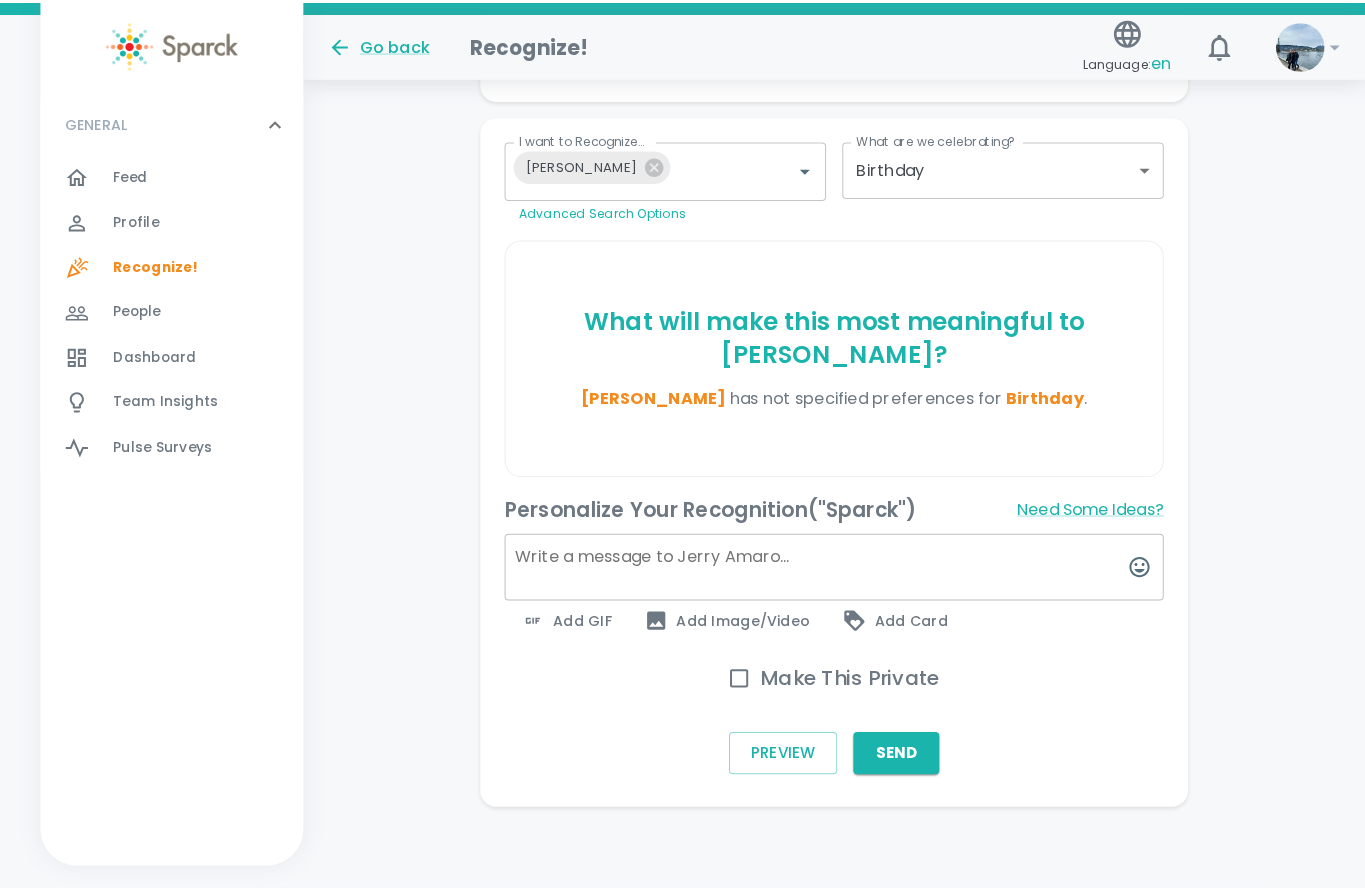 scroll, scrollTop: 335, scrollLeft: 0, axis: vertical 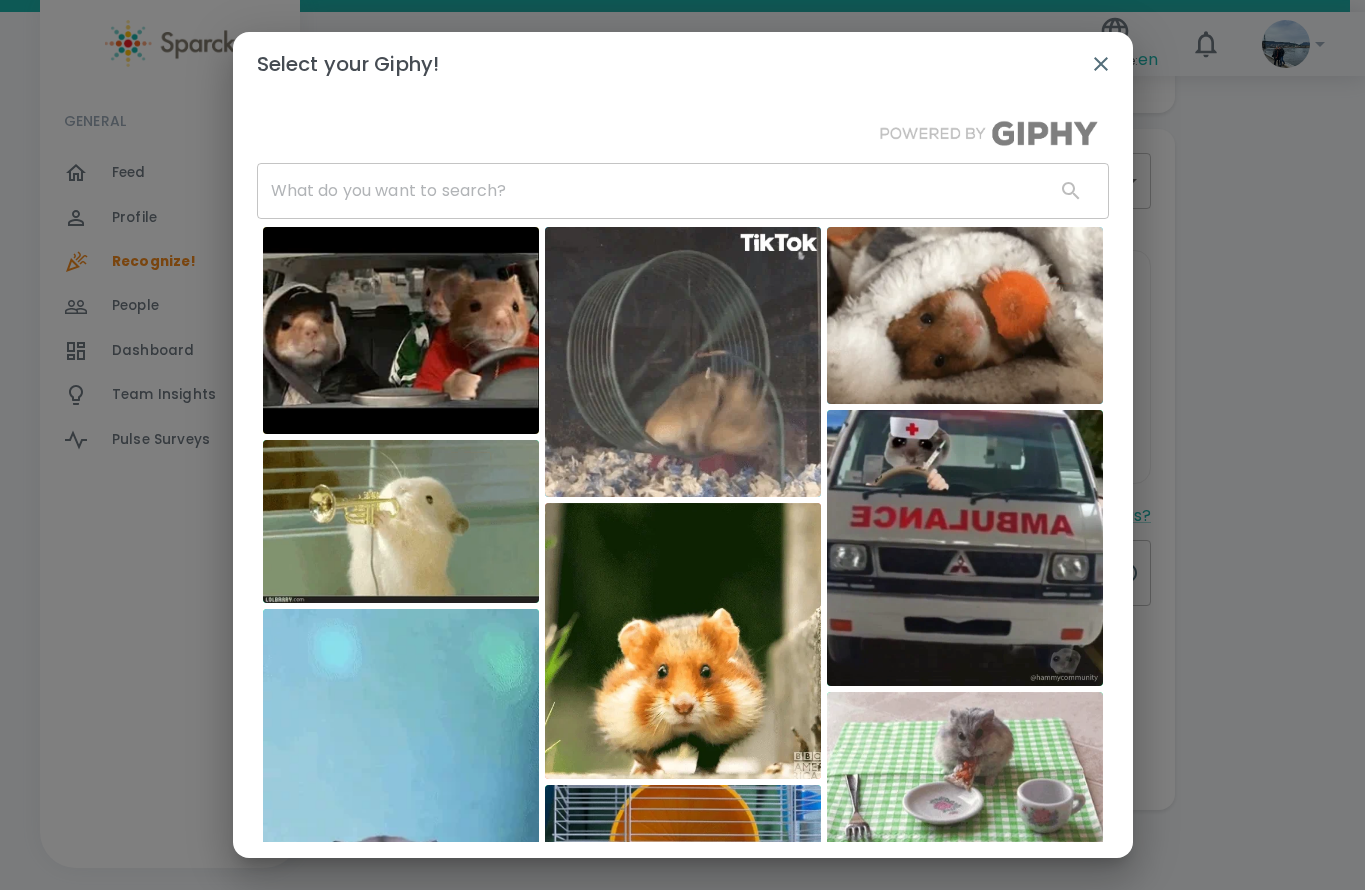click at bounding box center (648, 191) 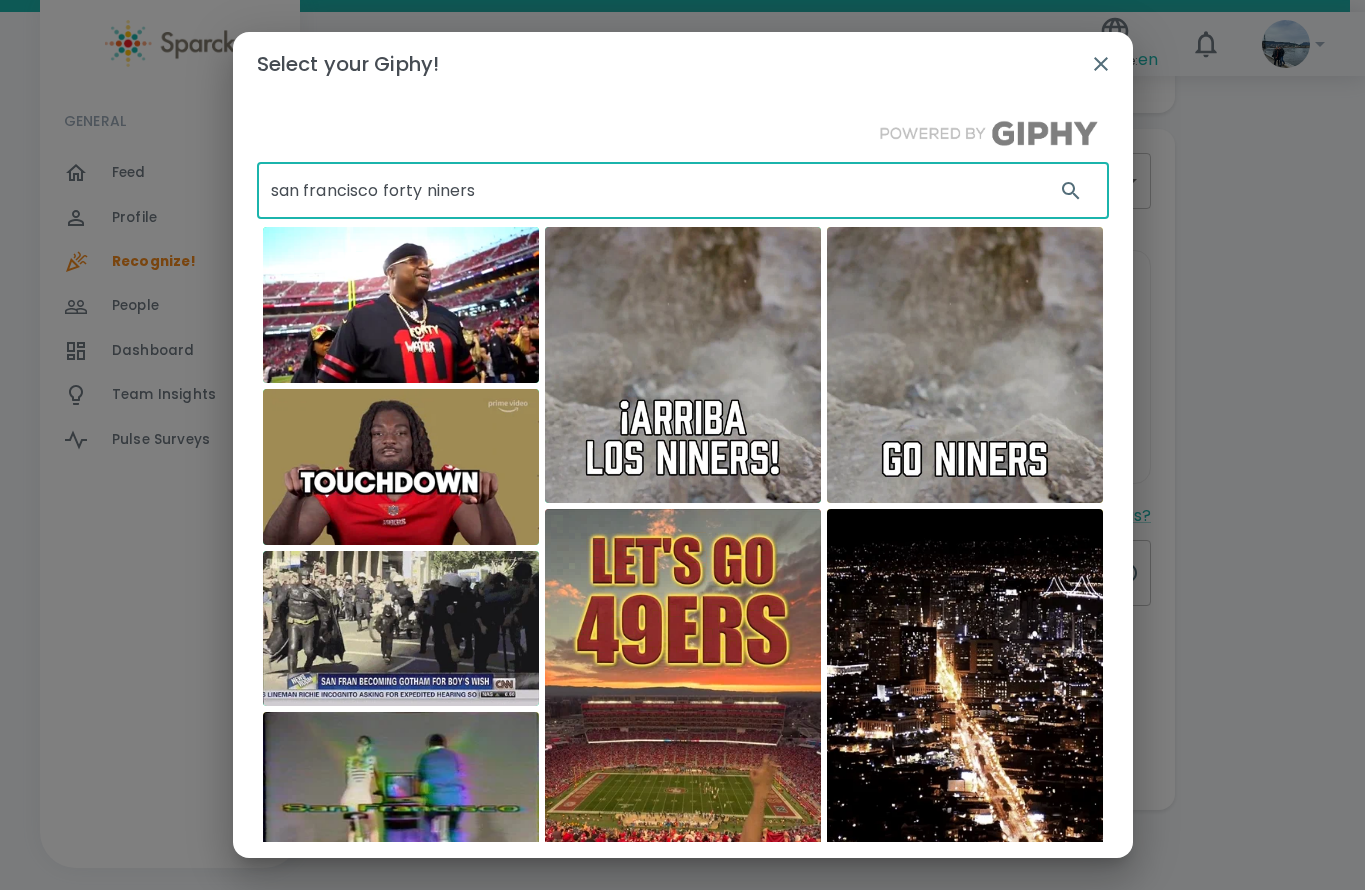 click on "san francisco forty niners" at bounding box center [648, 191] 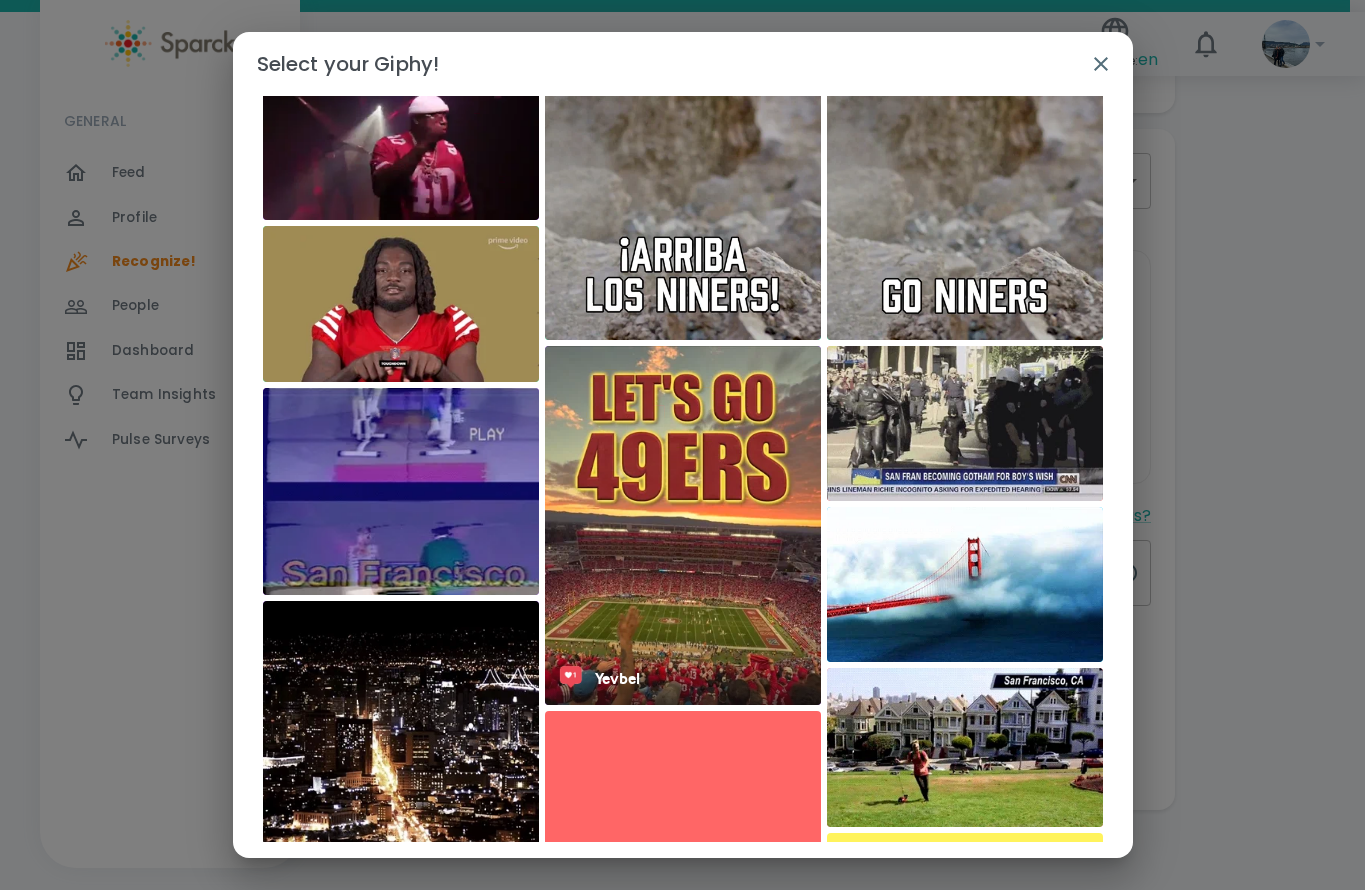 scroll, scrollTop: 0, scrollLeft: 0, axis: both 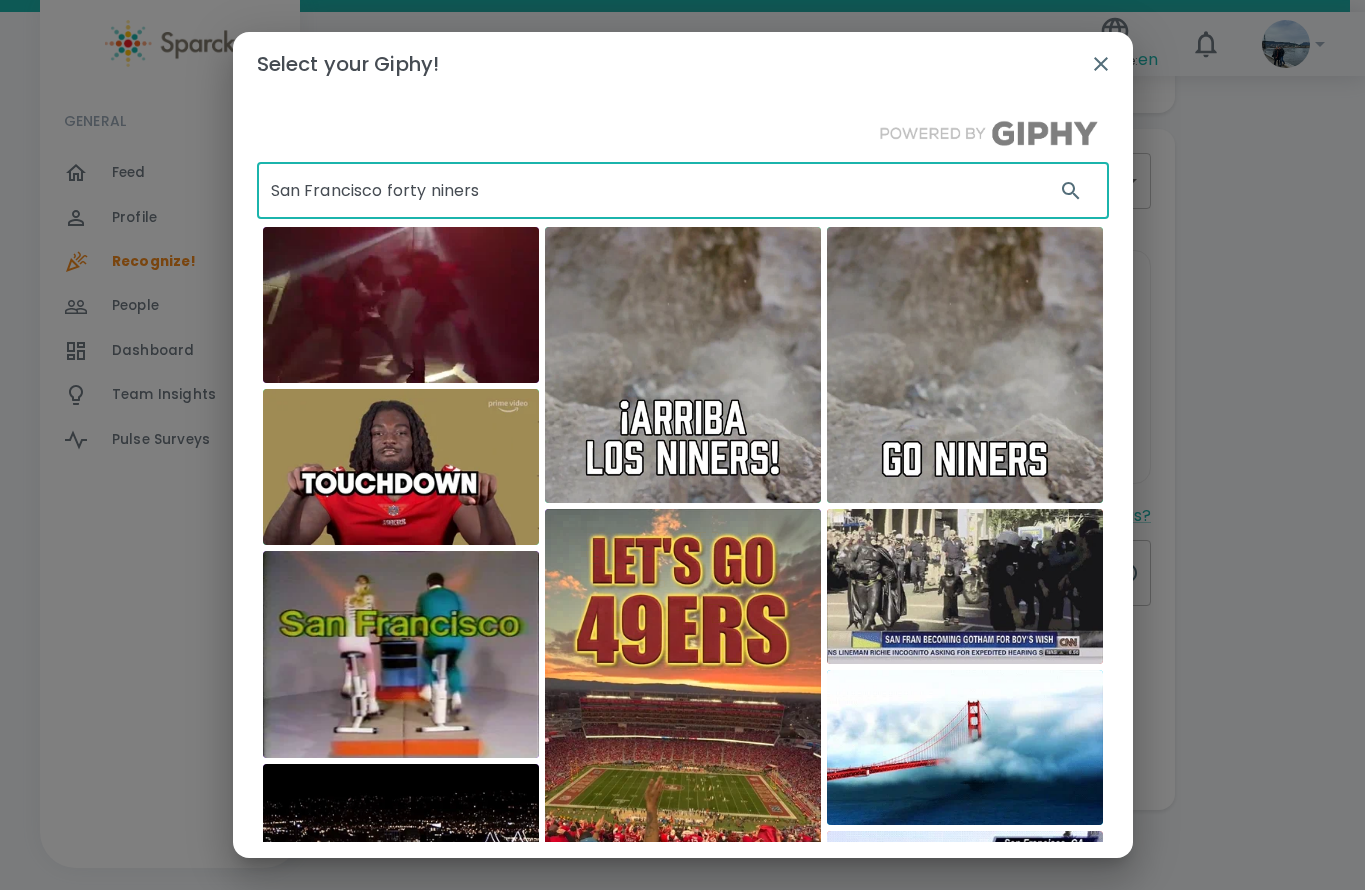 click on "San Francisco forty niners" at bounding box center [648, 191] 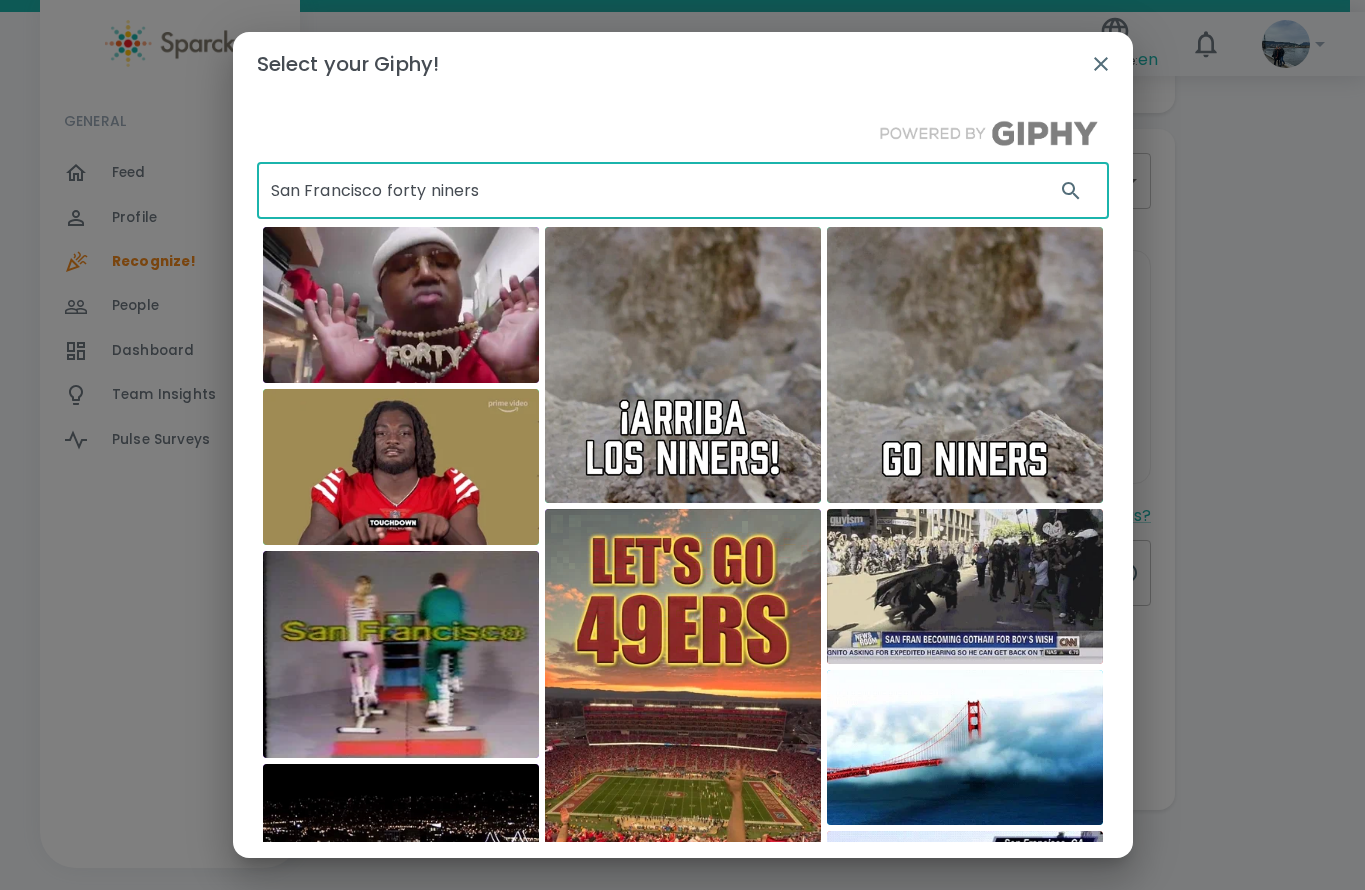 type on "San Francisco forty niners" 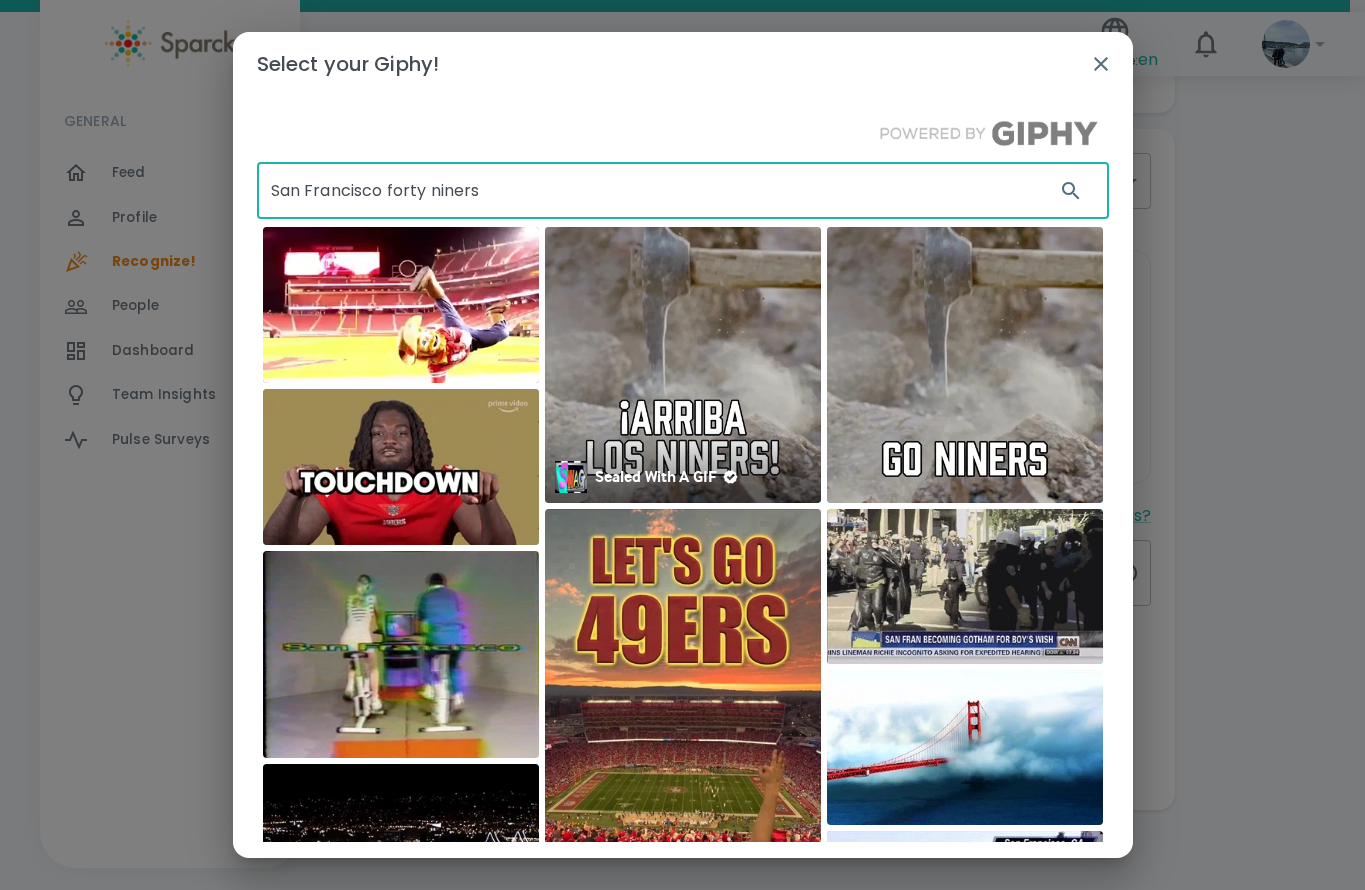scroll, scrollTop: 7, scrollLeft: 0, axis: vertical 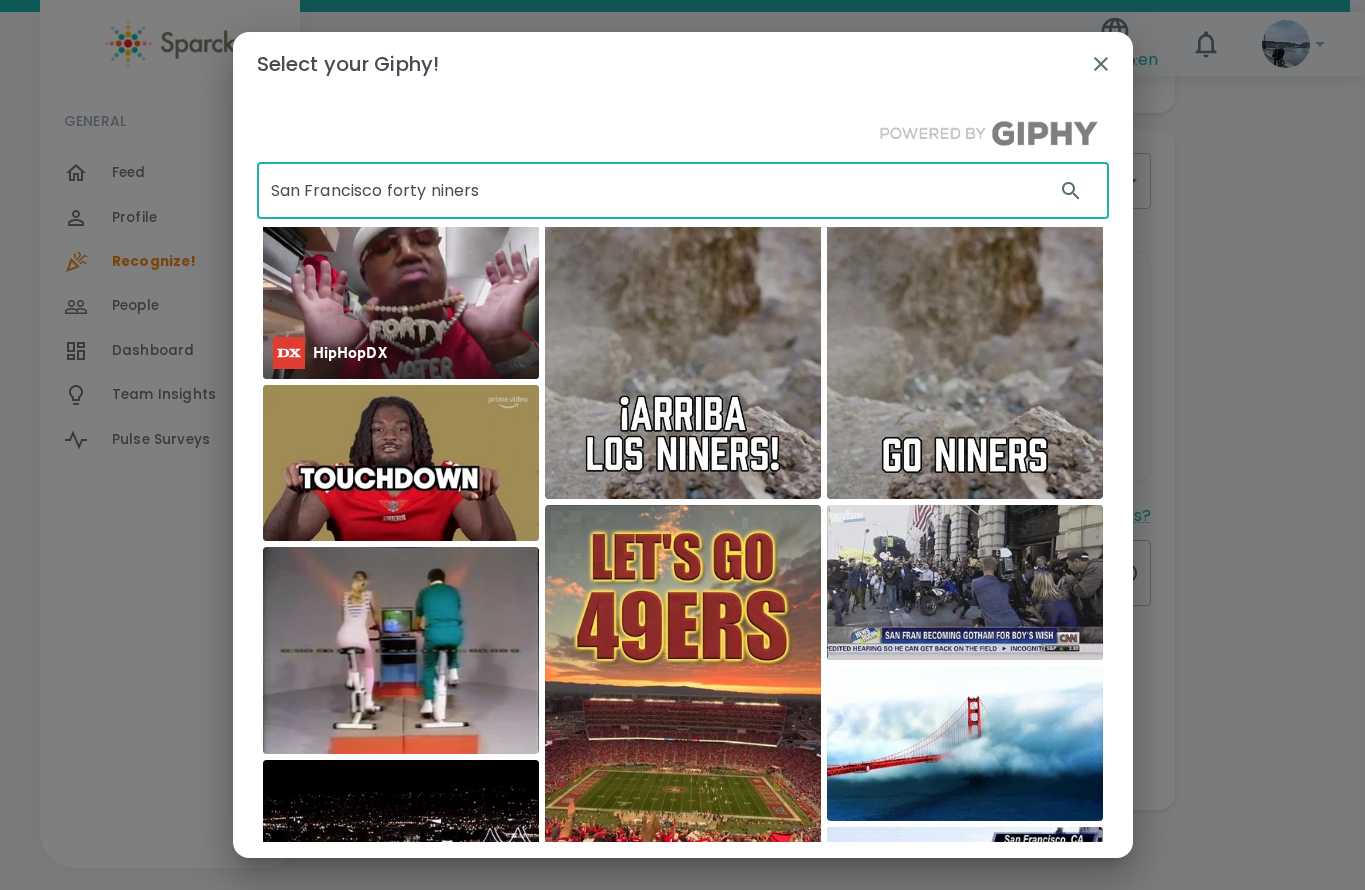 click at bounding box center [401, 301] 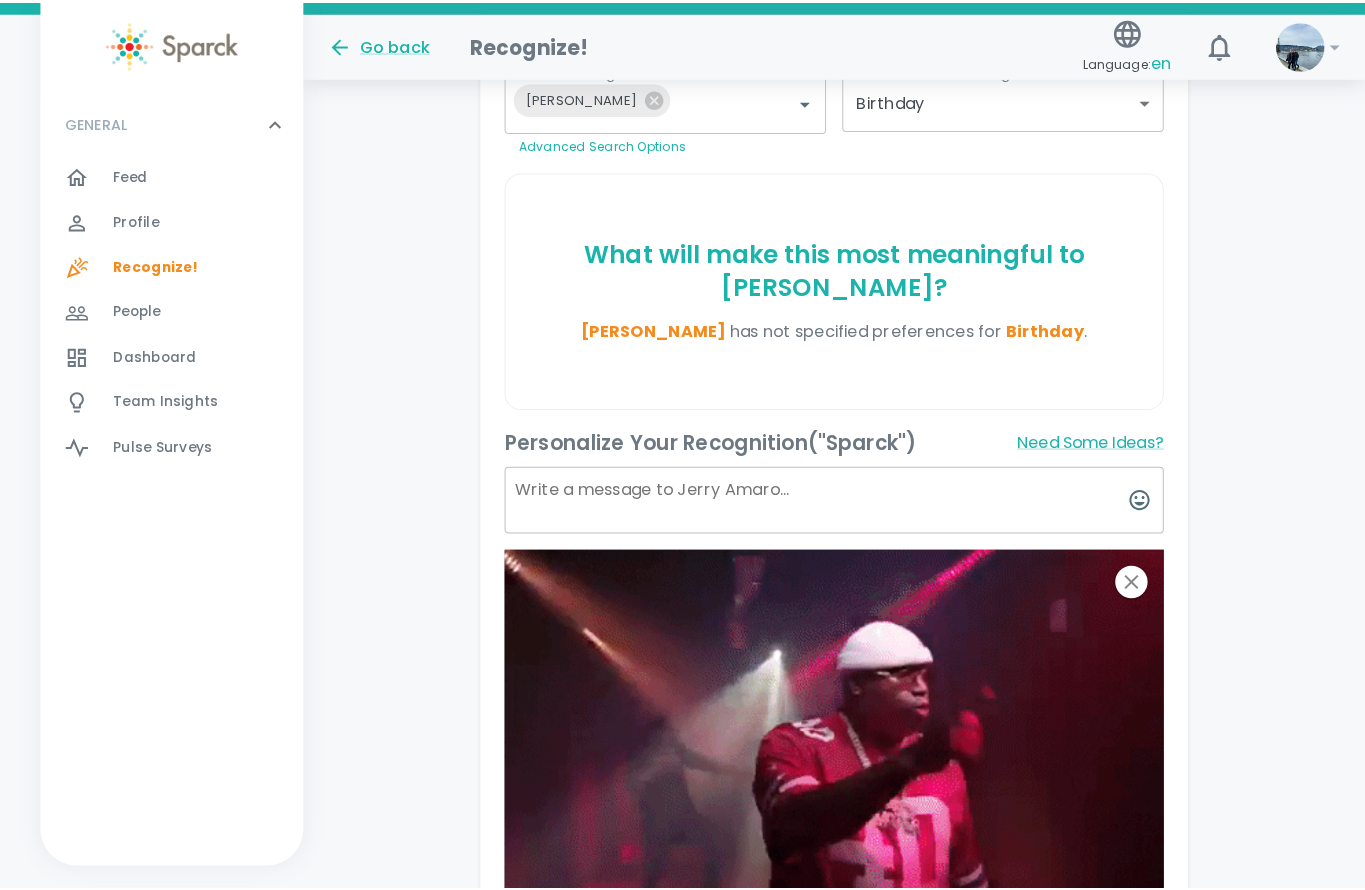 scroll, scrollTop: 535, scrollLeft: 0, axis: vertical 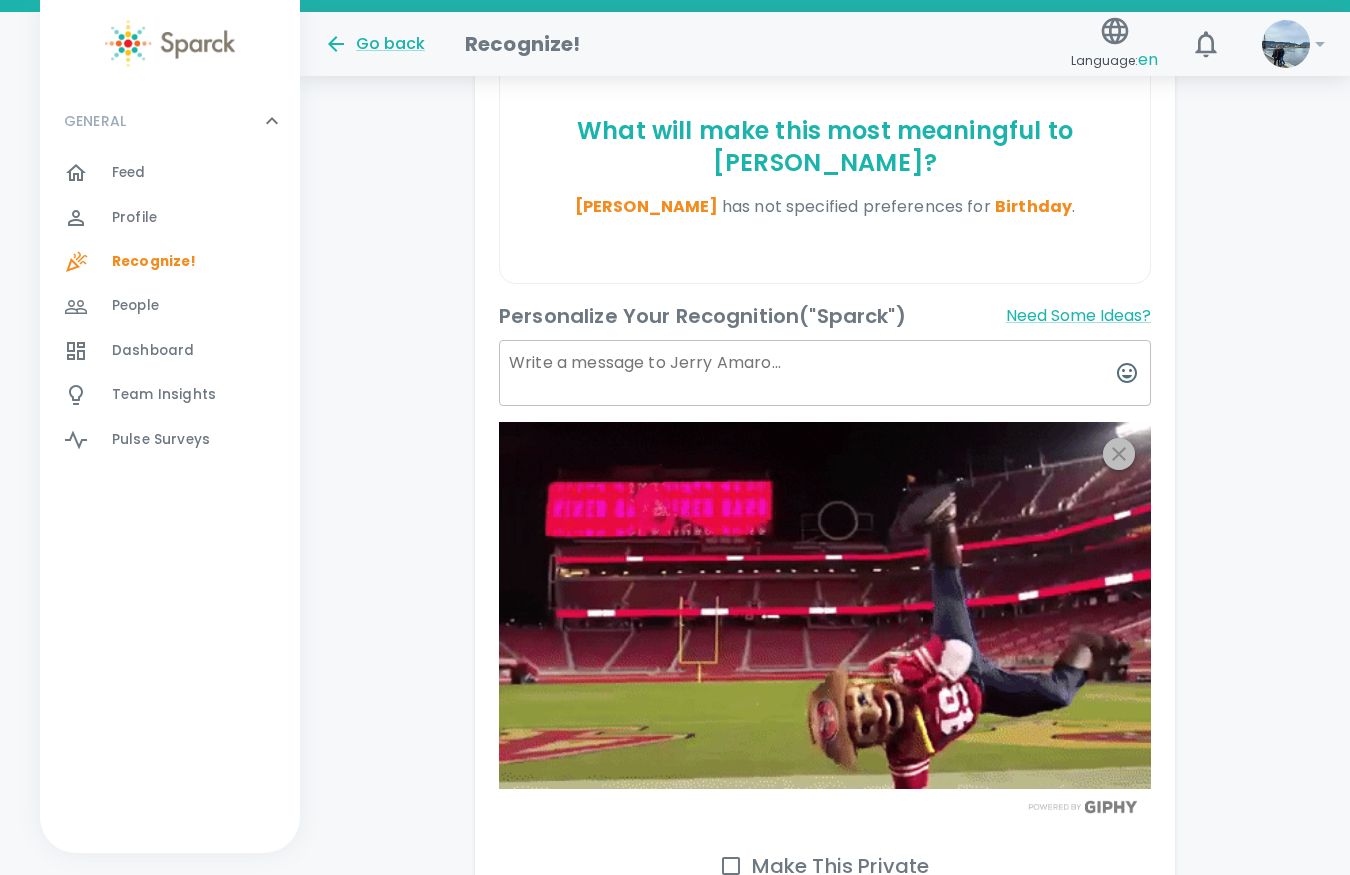 click 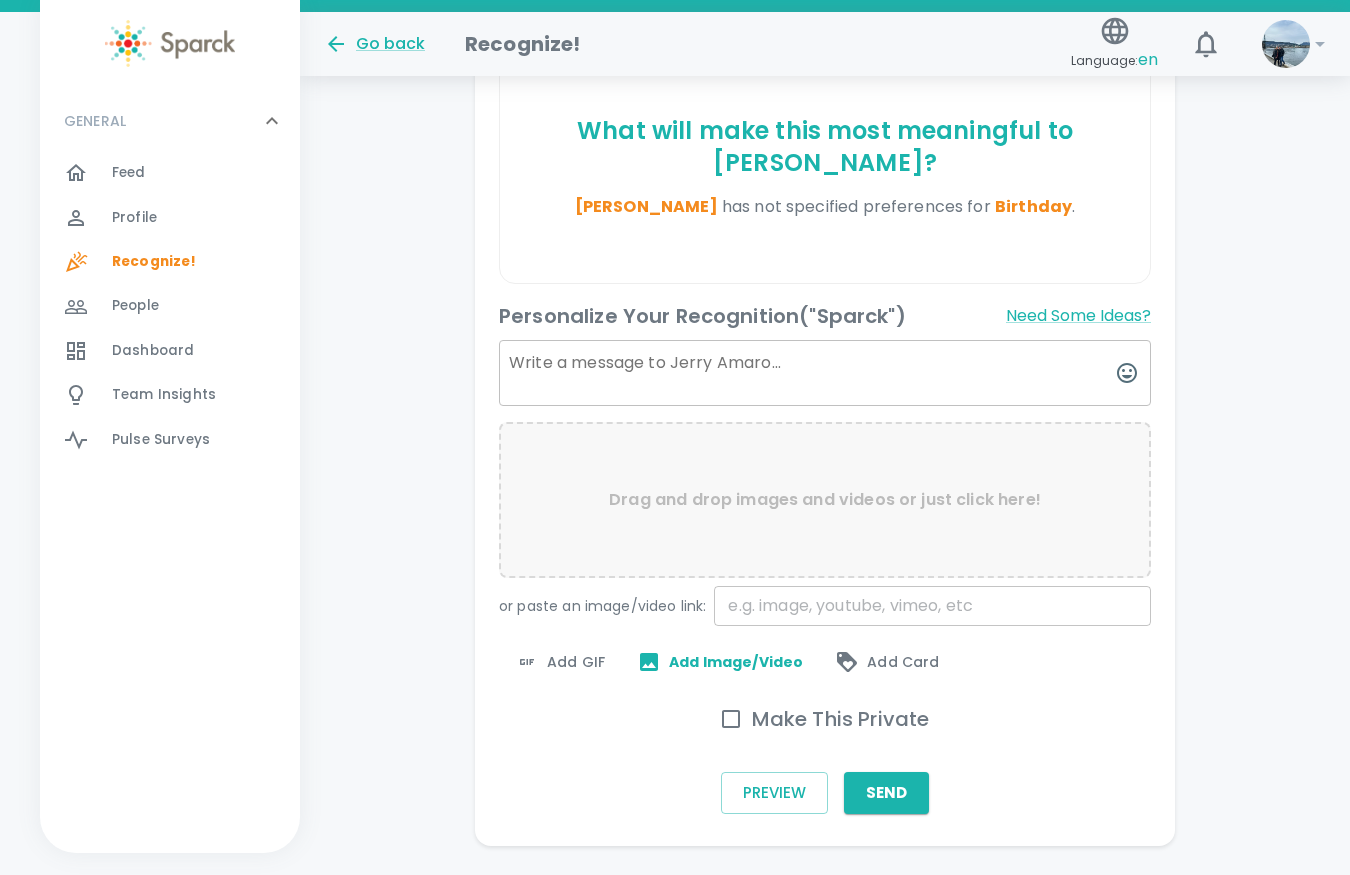 click on "Add GIF" at bounding box center (560, 662) 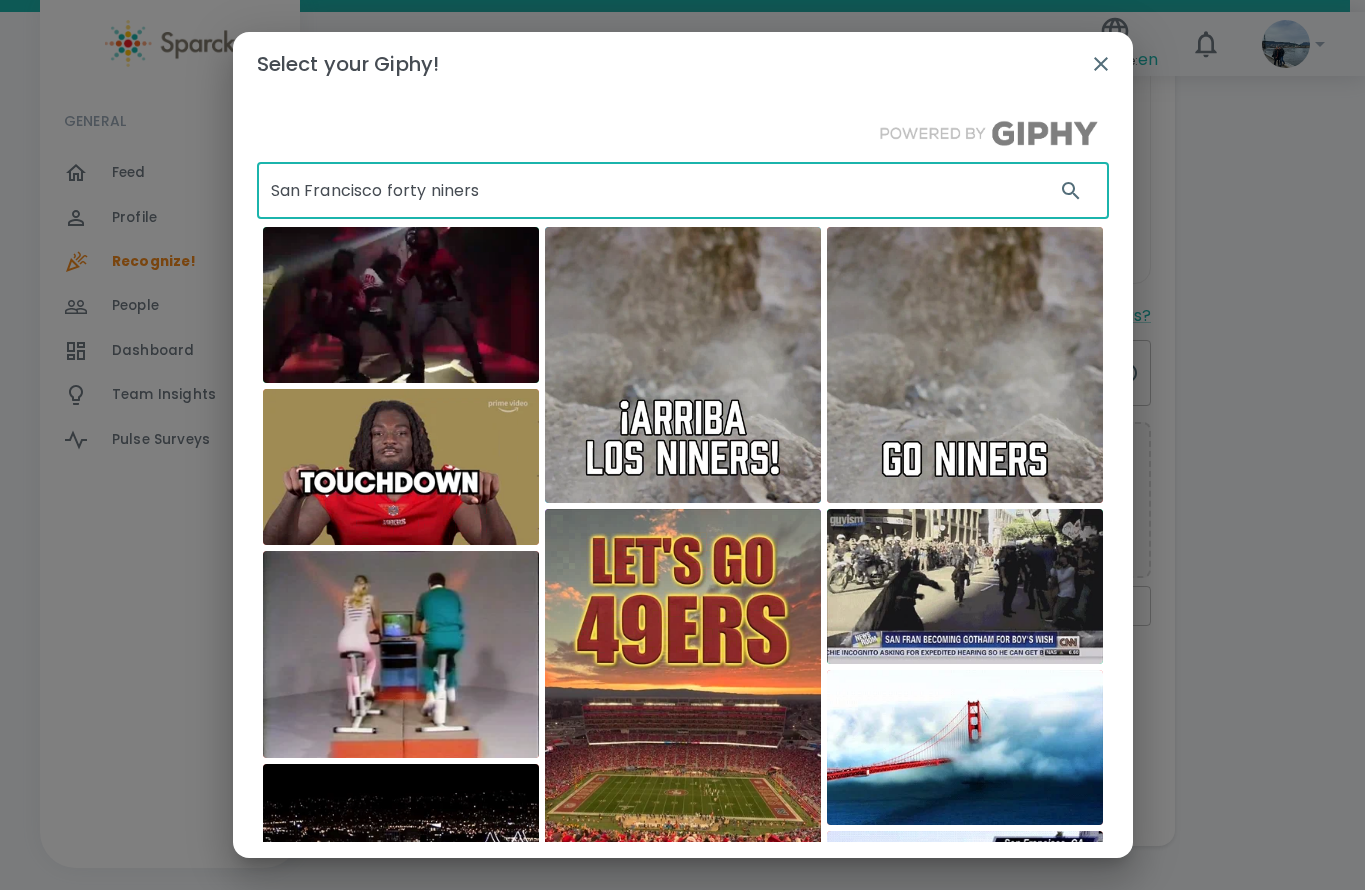 drag, startPoint x: 387, startPoint y: 193, endPoint x: 161, endPoint y: 194, distance: 226.00221 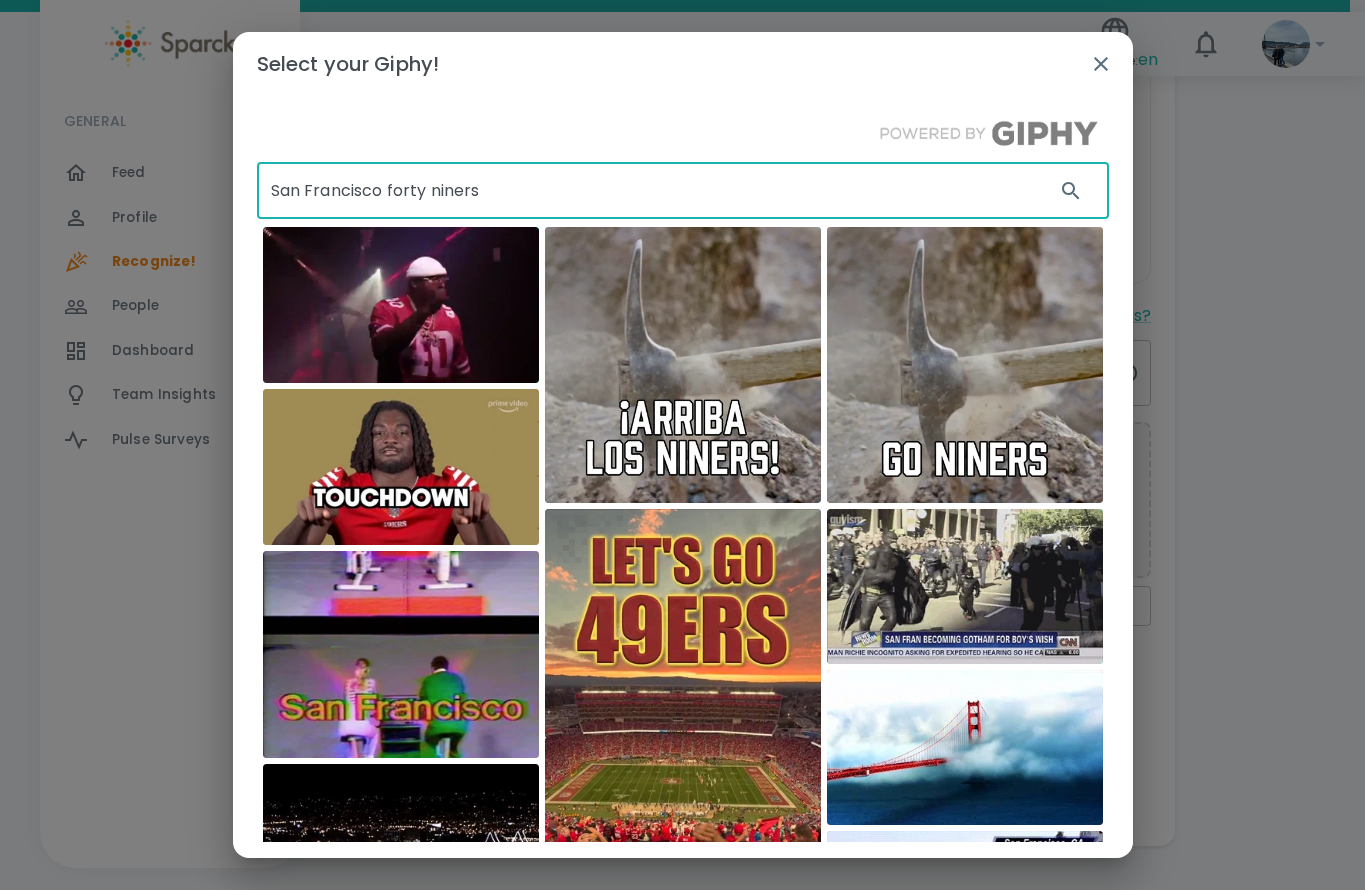 click on "Select your Giphy! San Francisco forty niners ​ Sealed With A GIF Yevbel" at bounding box center (682, 445) 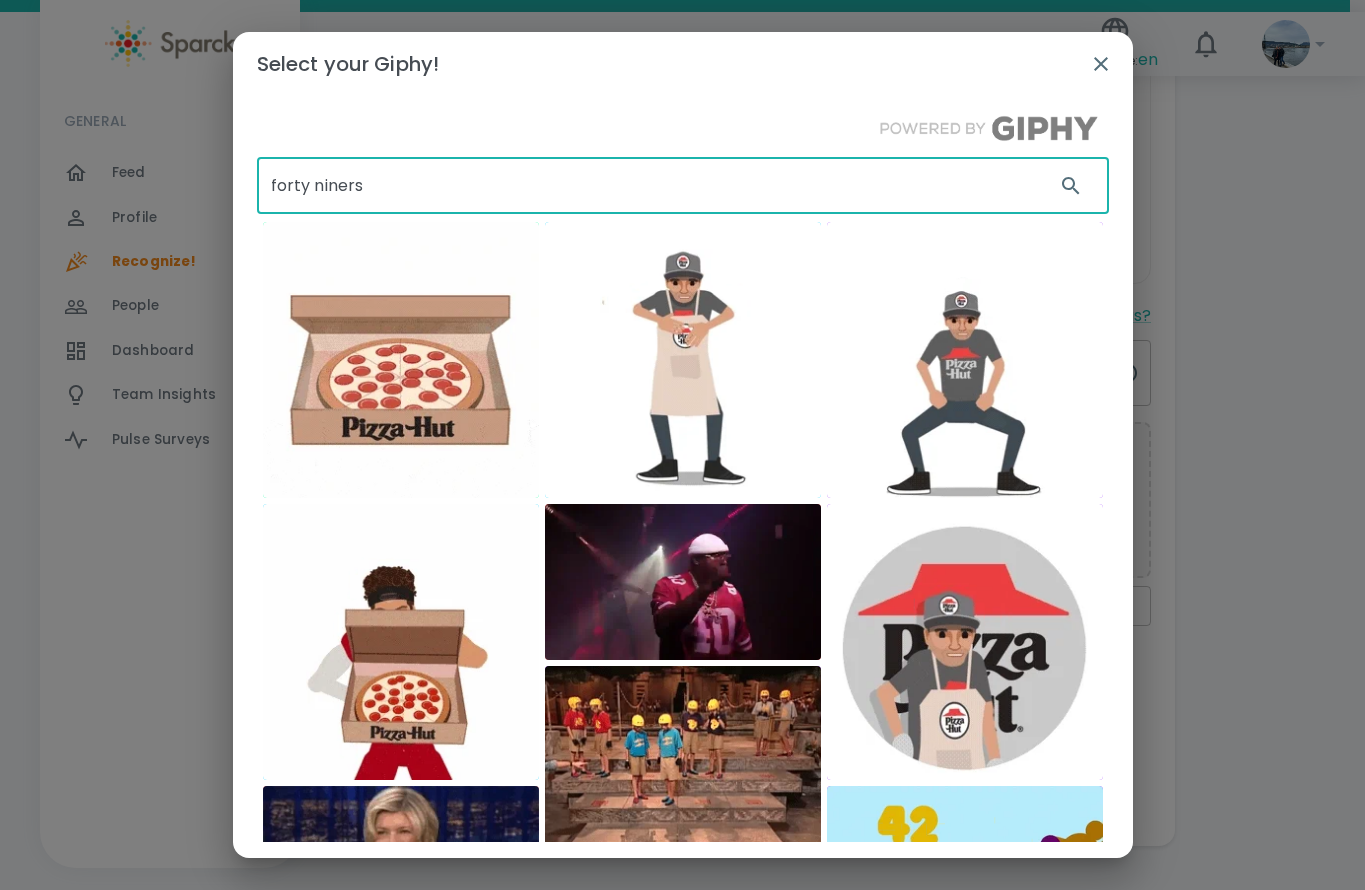 scroll, scrollTop: 0, scrollLeft: 0, axis: both 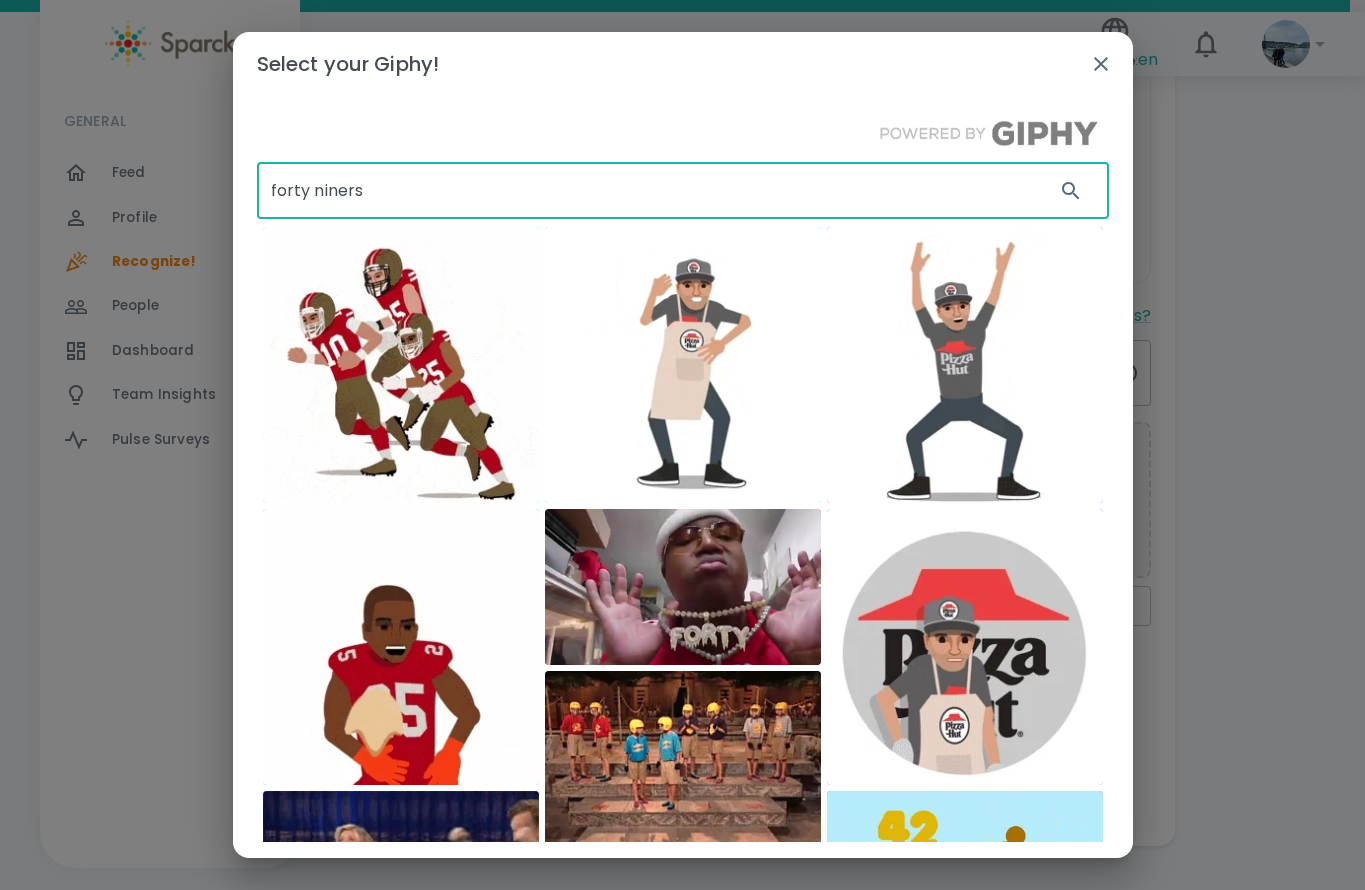 drag, startPoint x: 395, startPoint y: 185, endPoint x: 146, endPoint y: 180, distance: 249.0502 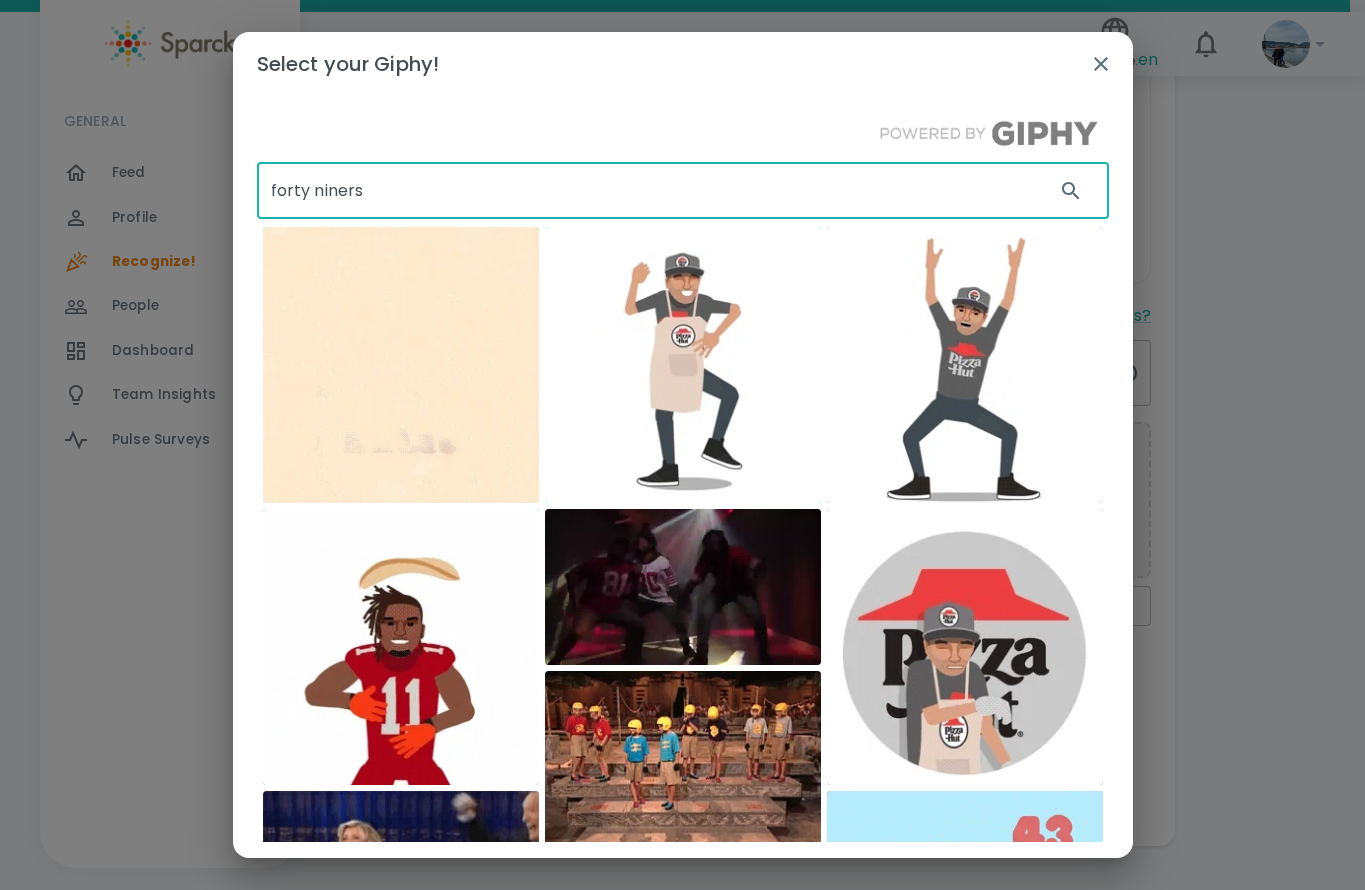 click on "Select your Giphy! forty niners ​ Pizza Hut Pizza Hut" at bounding box center (682, 445) 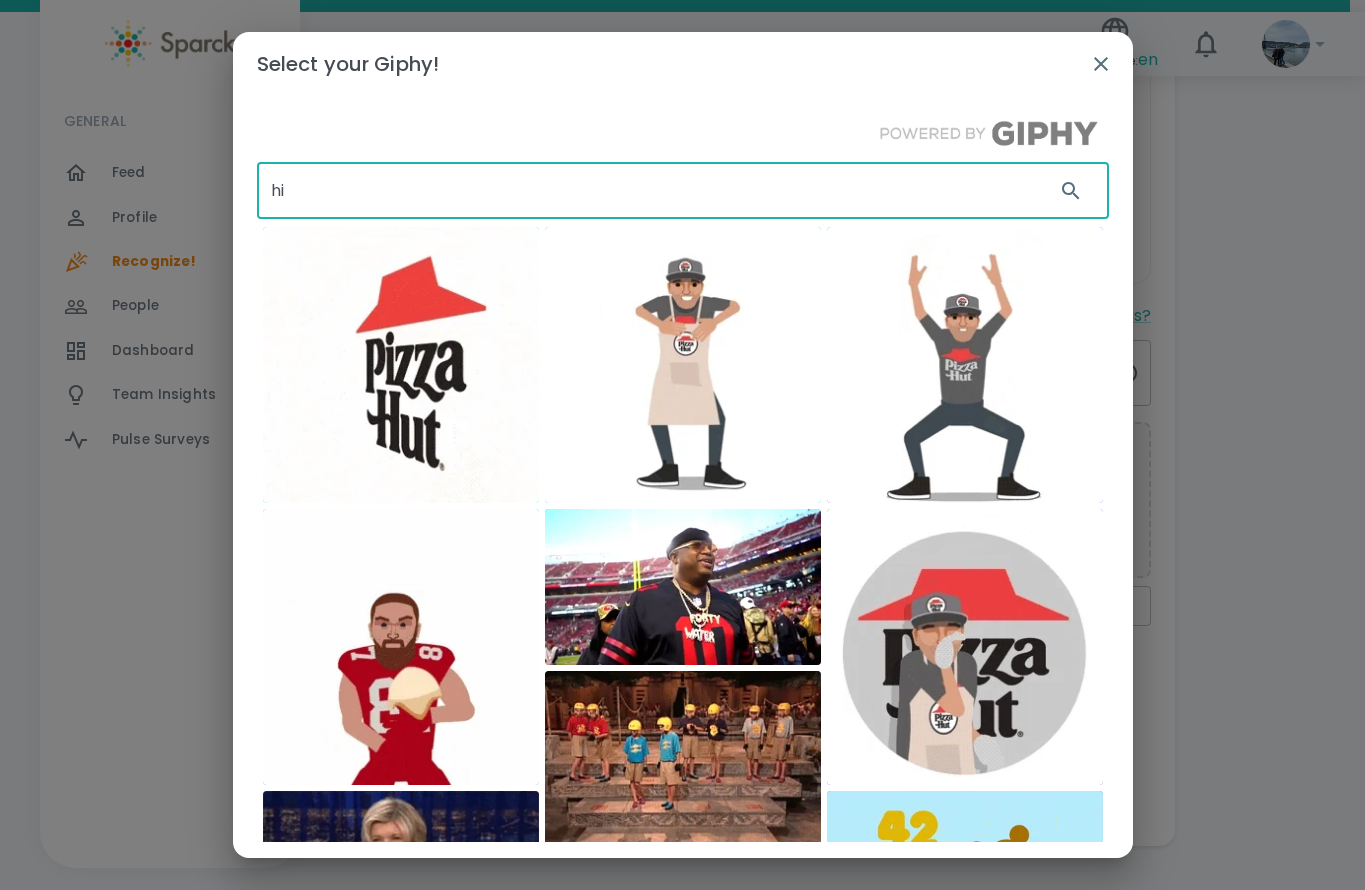 type on "h" 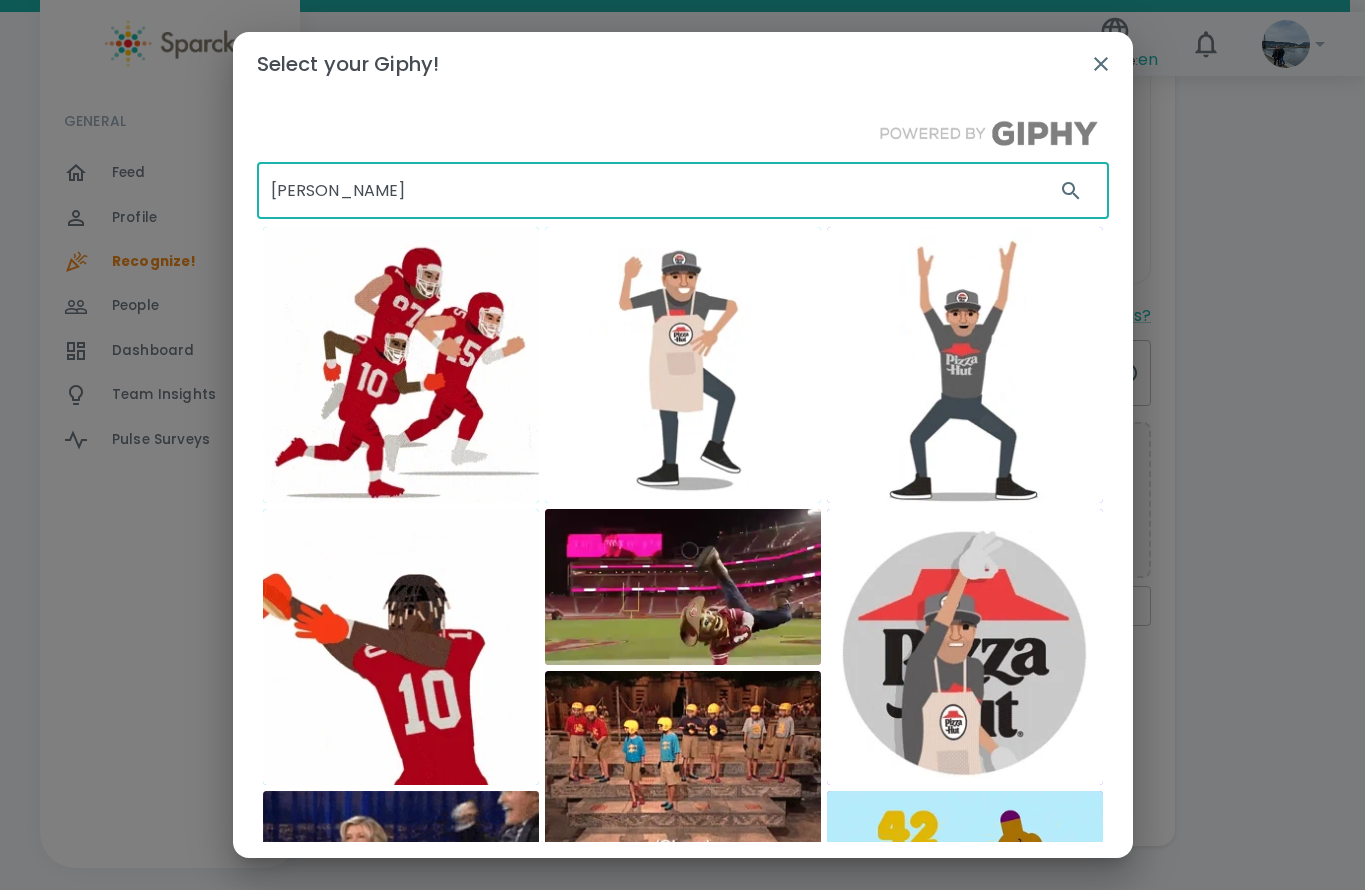 type on "[PERSON_NAME]" 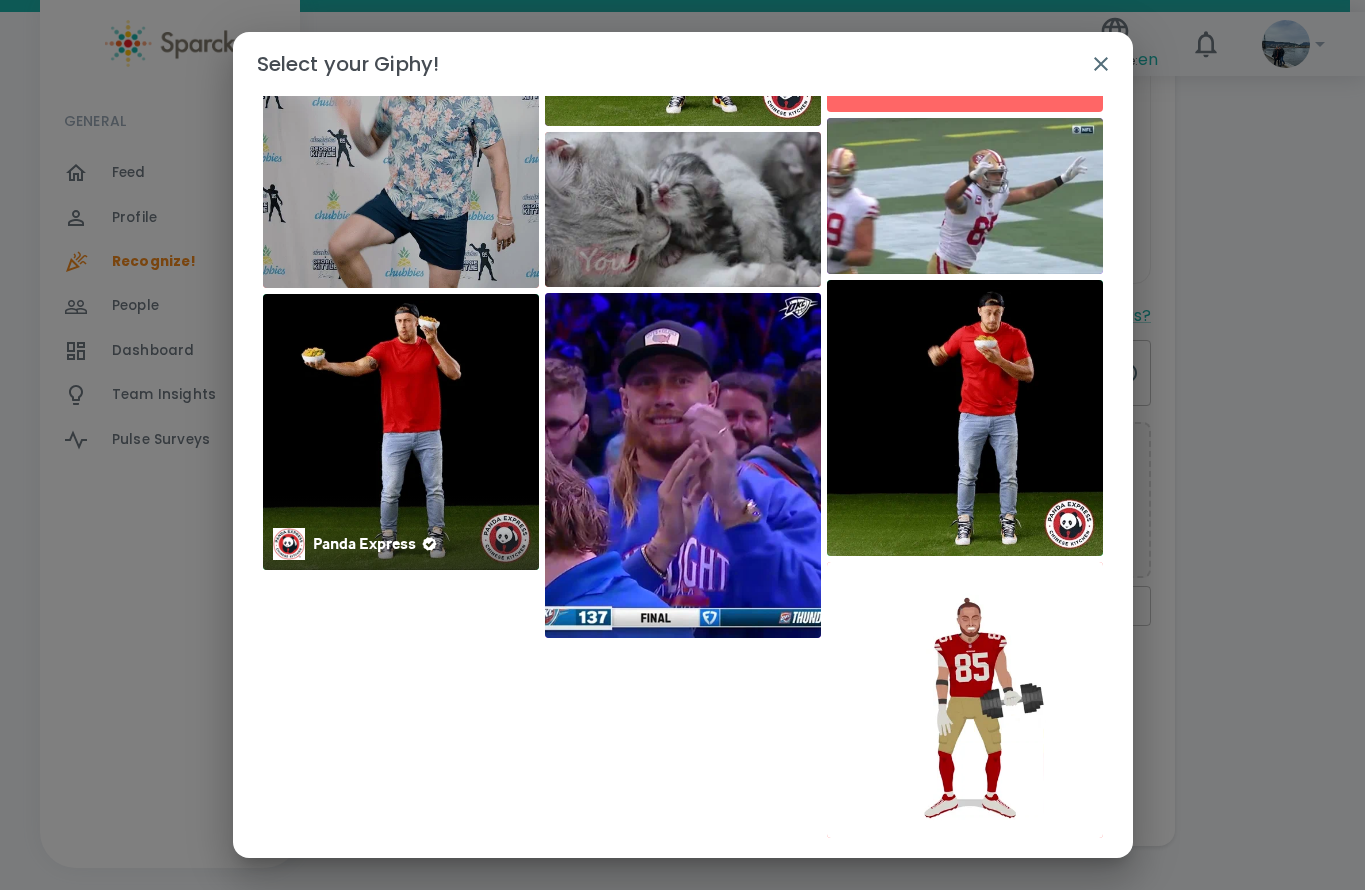 scroll, scrollTop: 400, scrollLeft: 0, axis: vertical 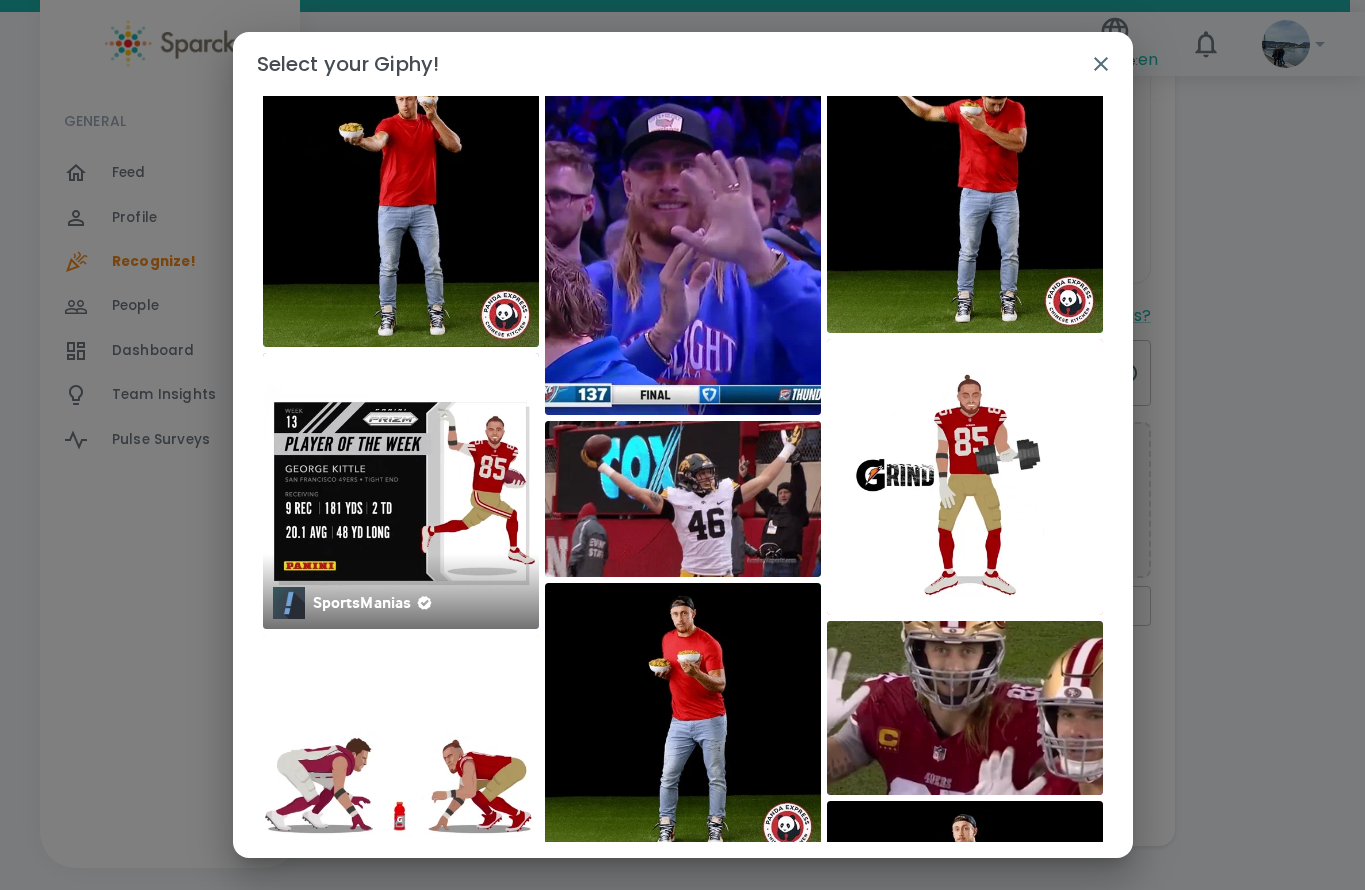 click at bounding box center [401, 491] 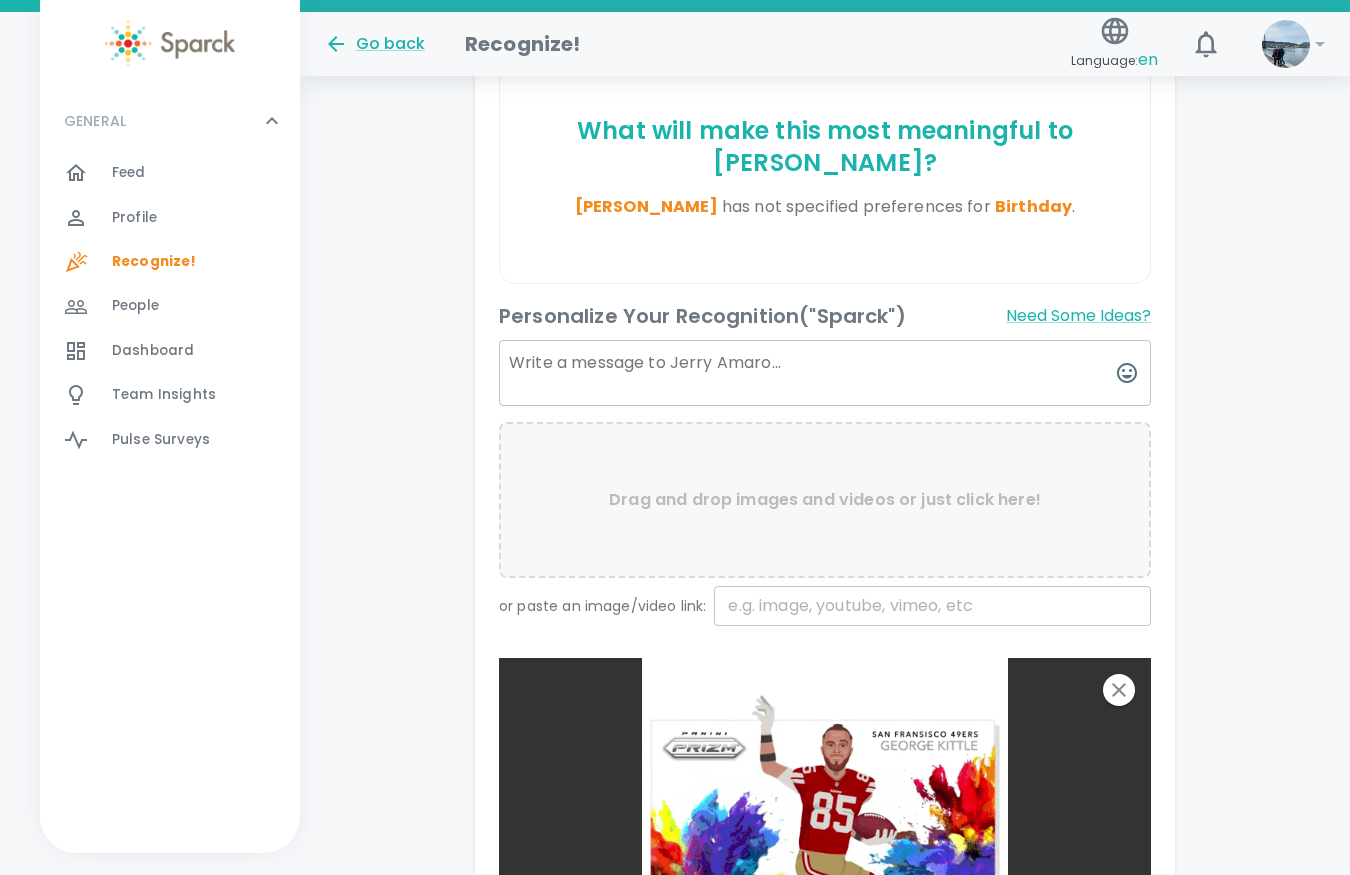 click at bounding box center (825, 373) 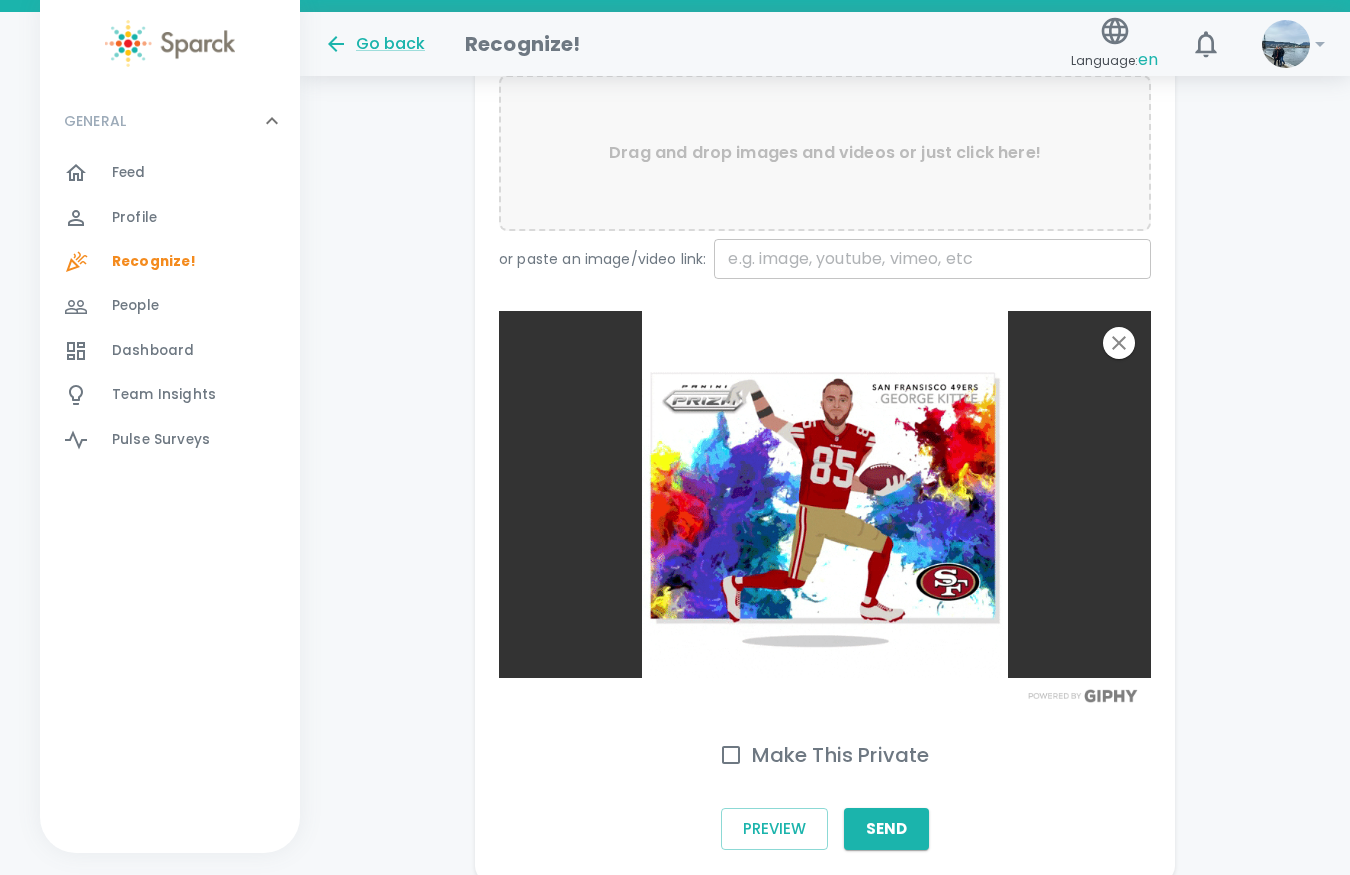 scroll, scrollTop: 935, scrollLeft: 0, axis: vertical 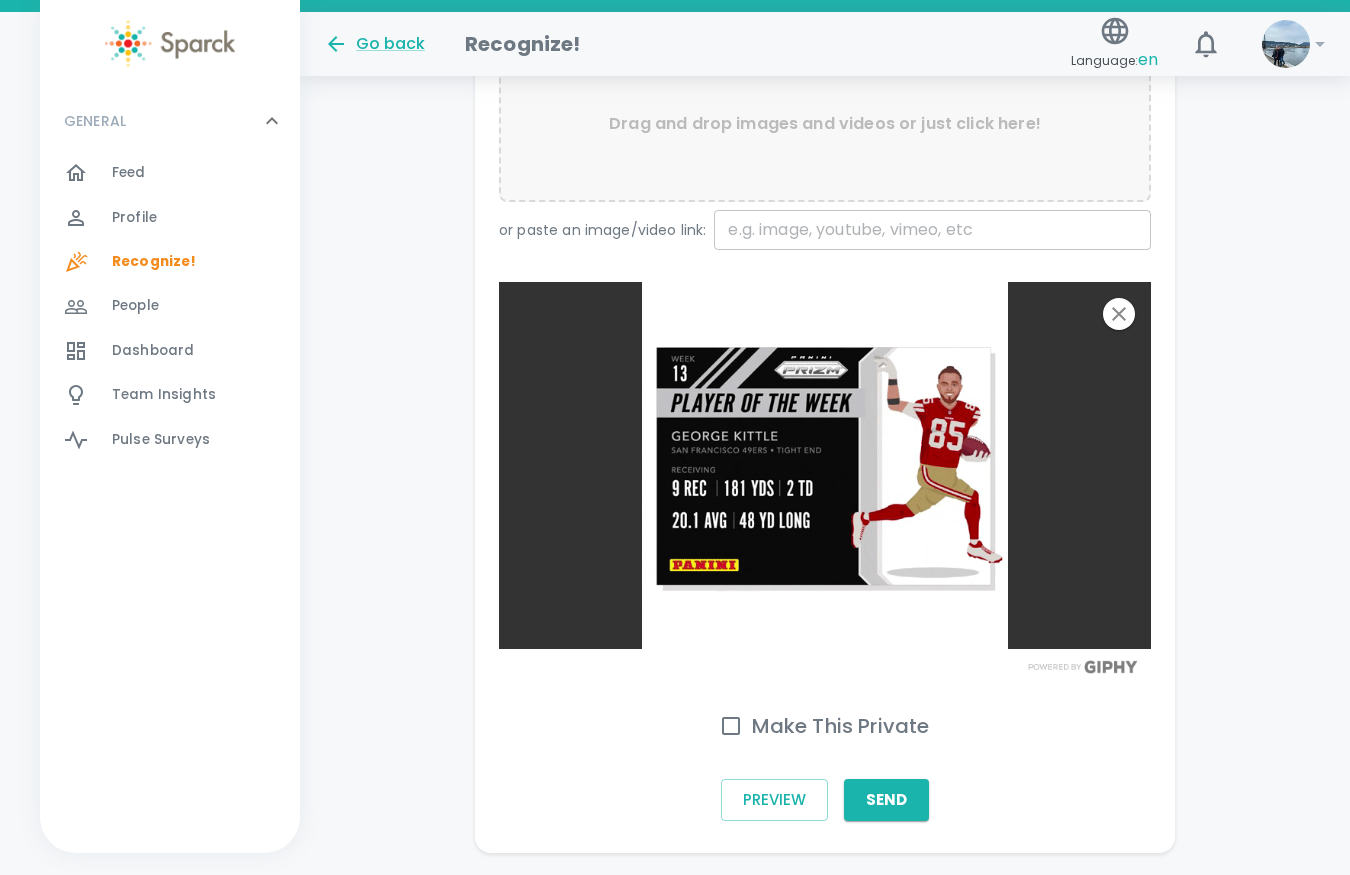 type on "Happy birthday [PERSON_NAME]!! I hope you have a great day and that you celebrate this weekend doing what you love doing!" 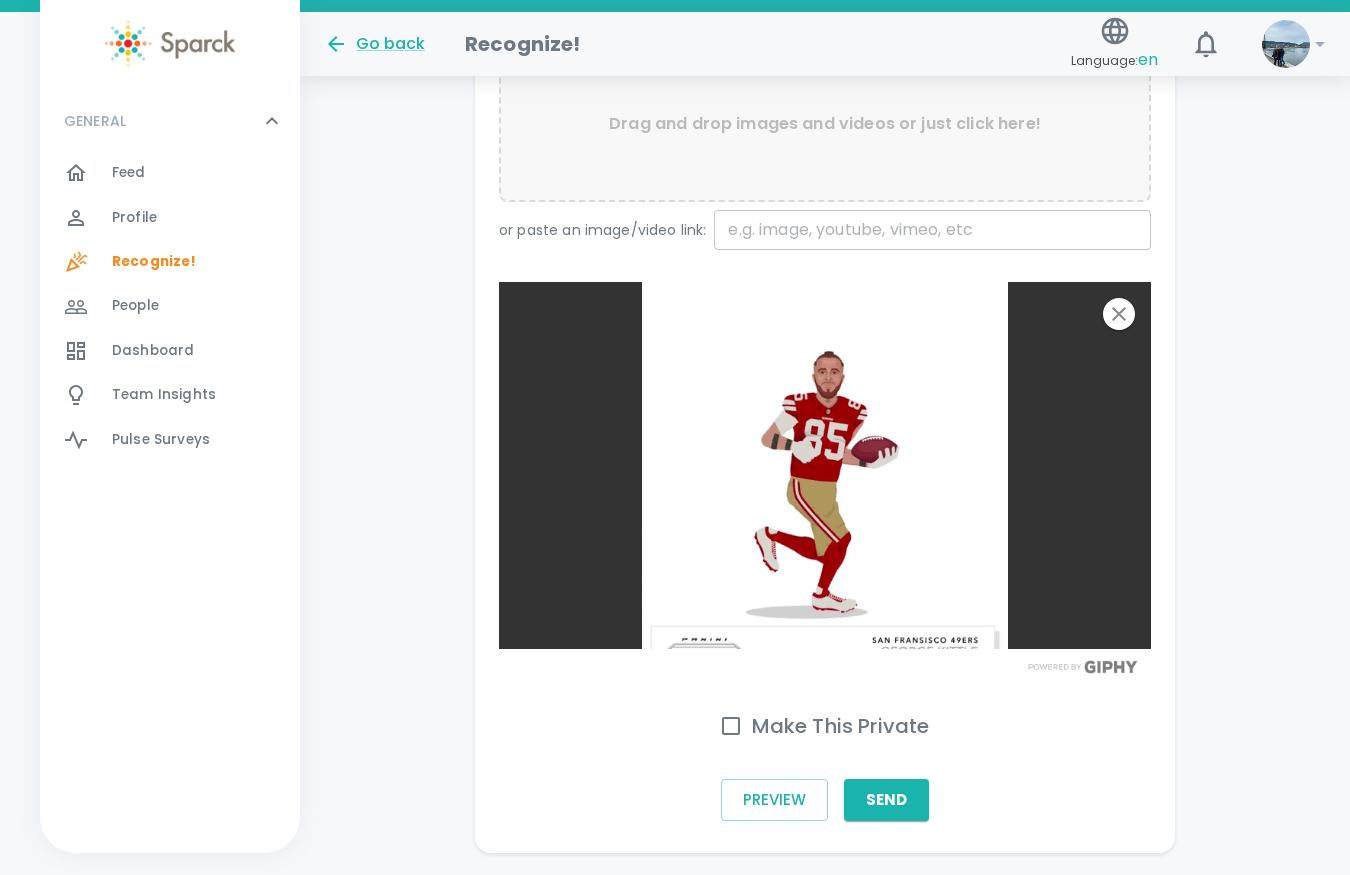 click on "Make This Private" at bounding box center [731, 726] 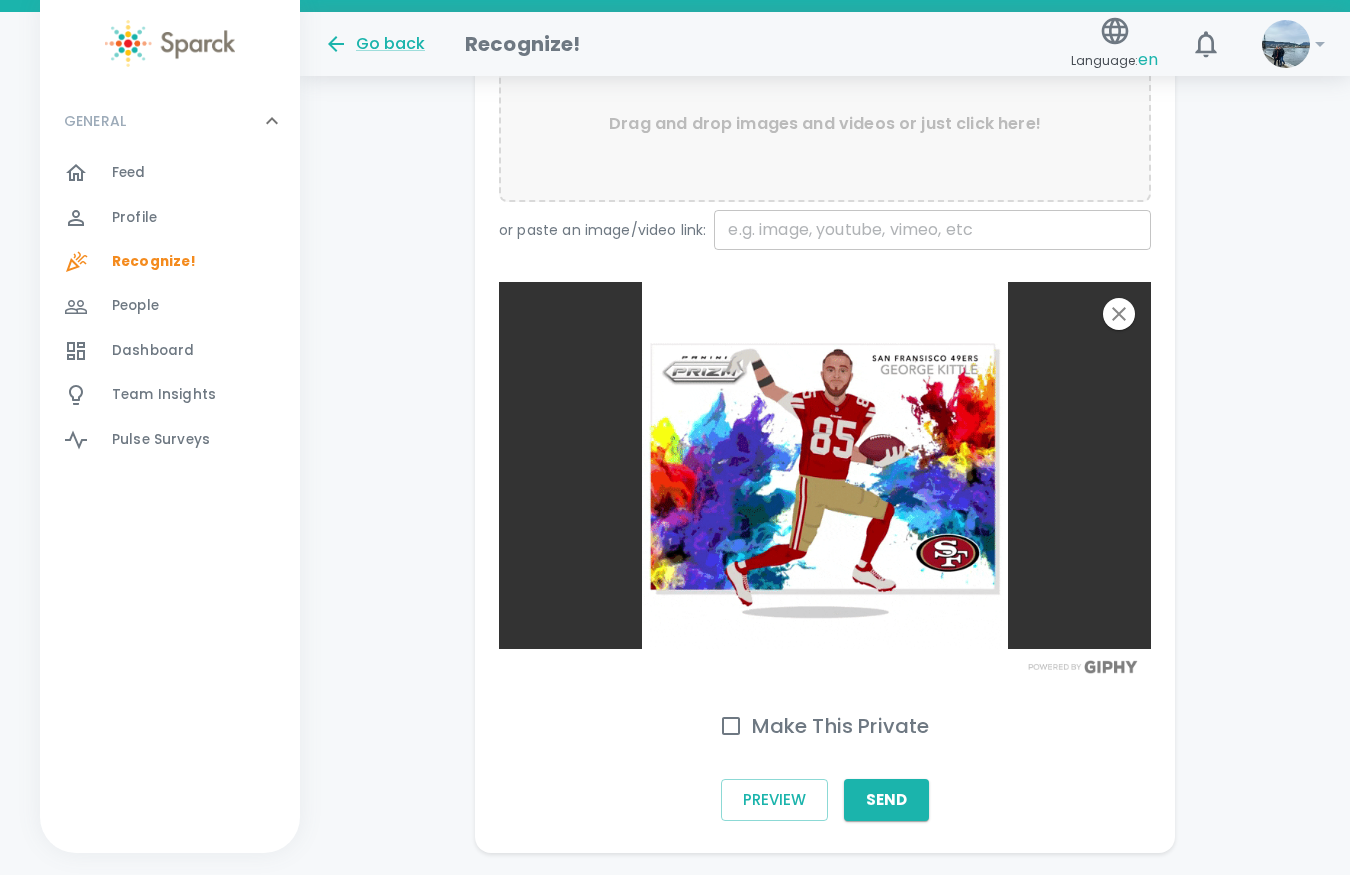 checkbox on "true" 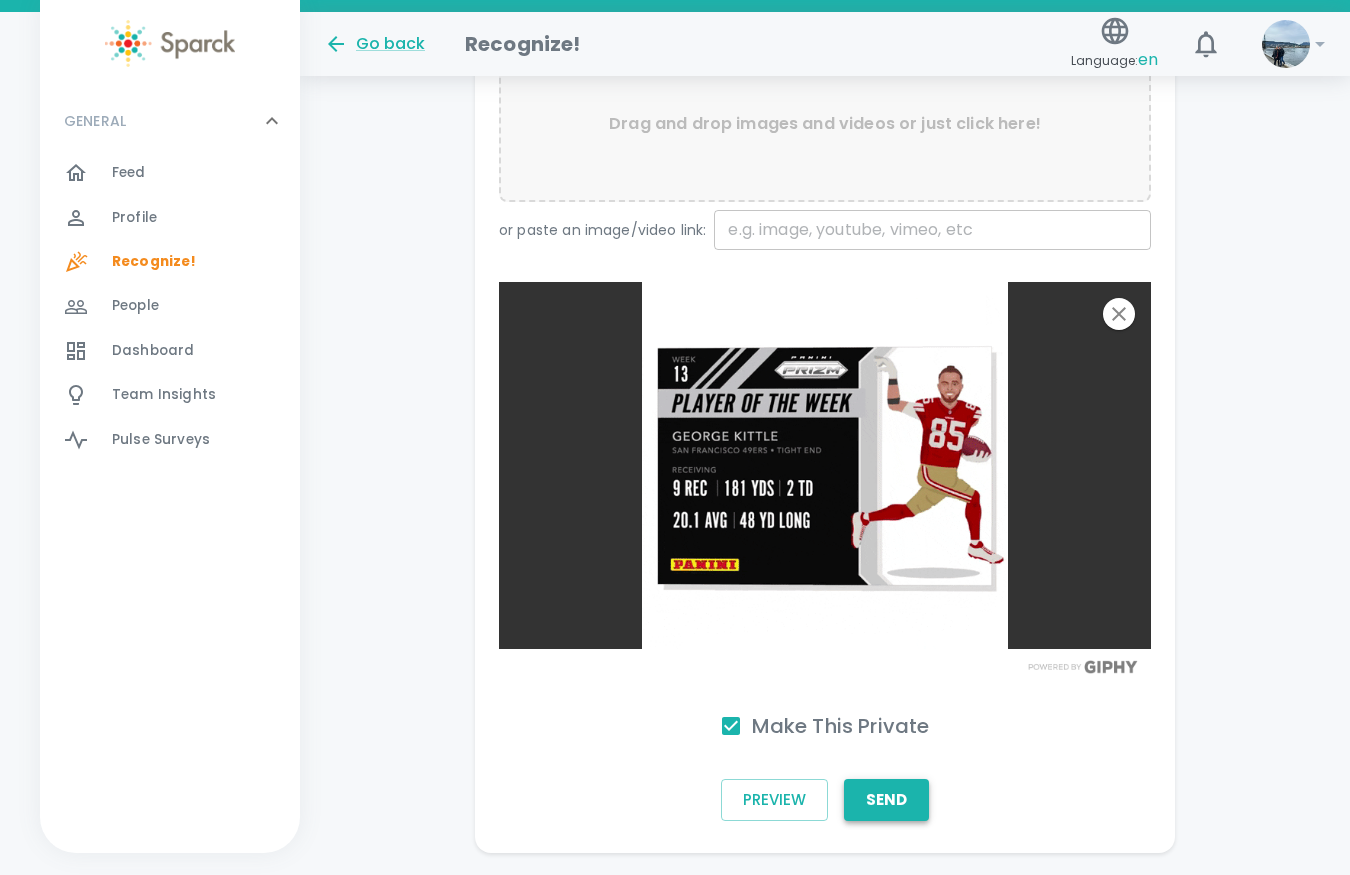 click on "Send" at bounding box center (886, 800) 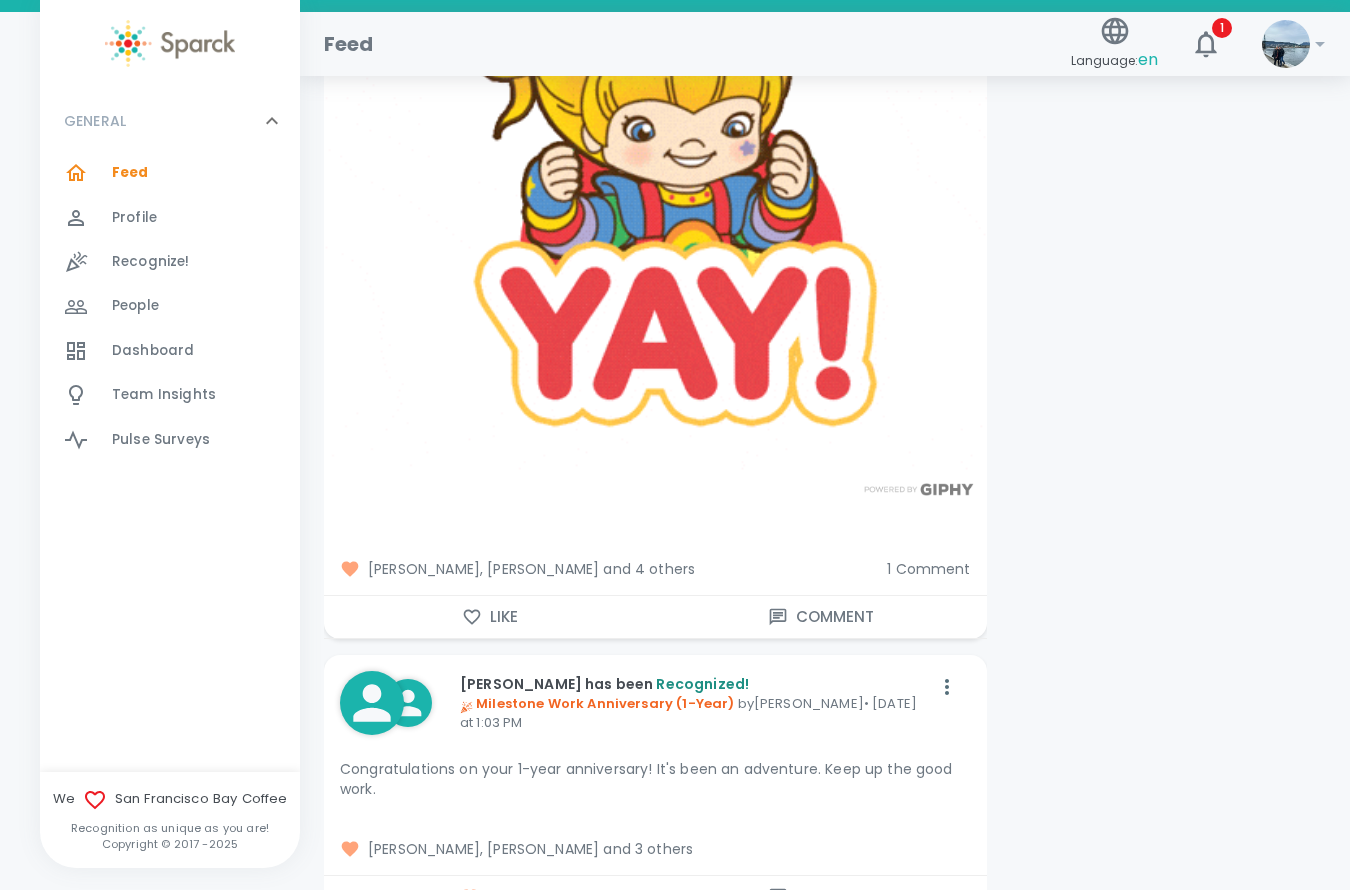 scroll, scrollTop: 4600, scrollLeft: 0, axis: vertical 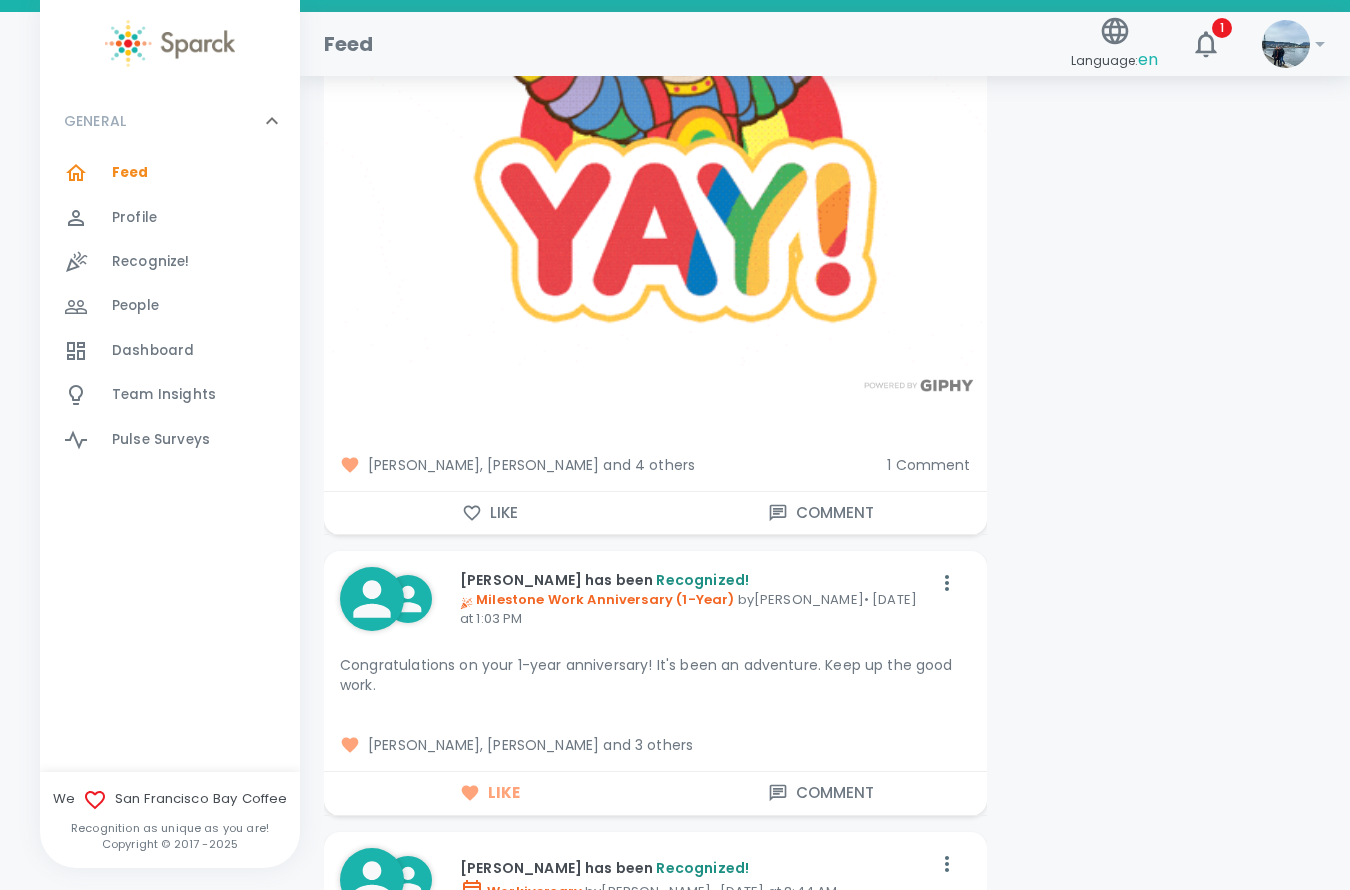 click on "1   Comment" at bounding box center (928, 465) 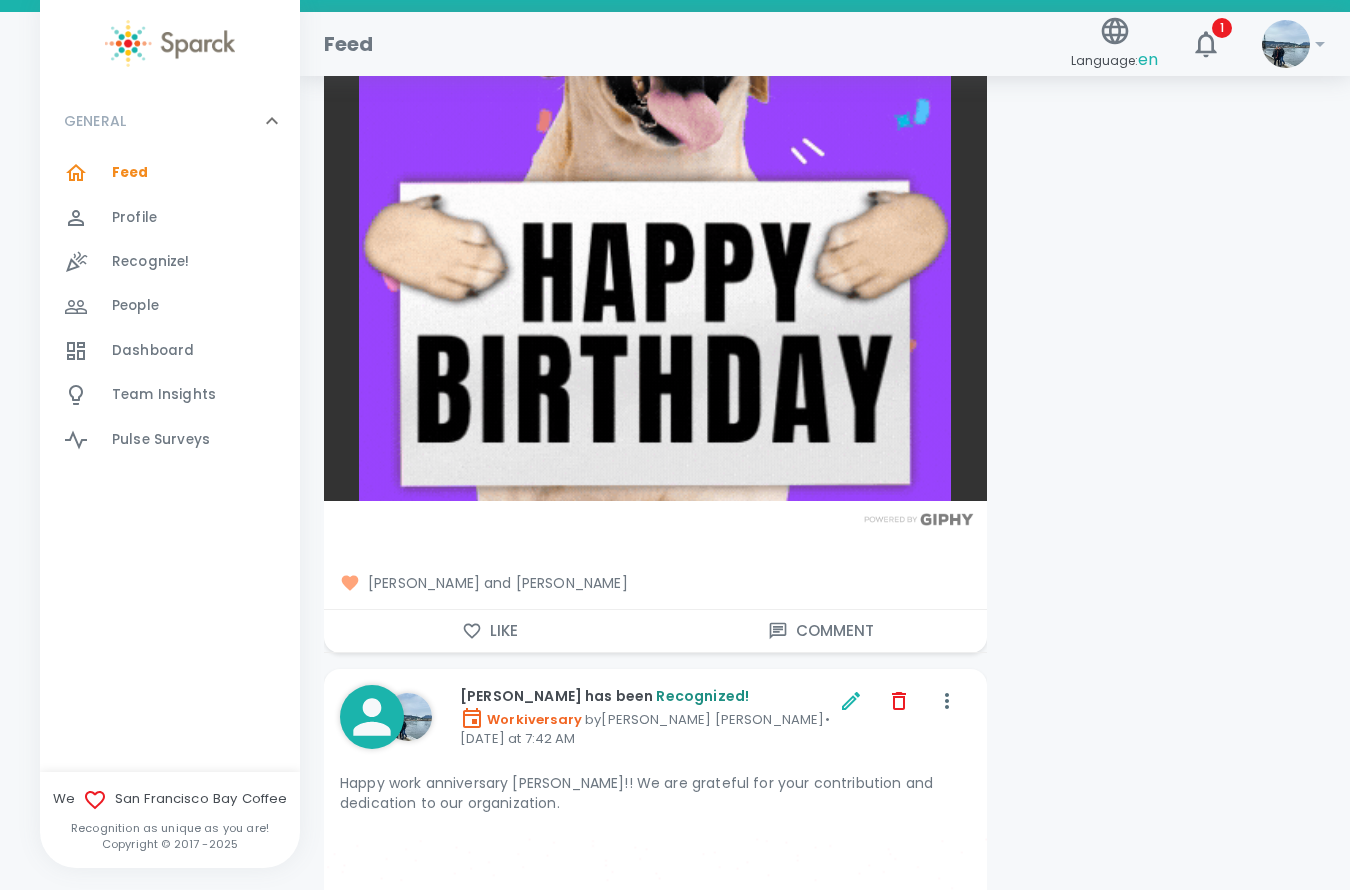 scroll, scrollTop: 3500, scrollLeft: 0, axis: vertical 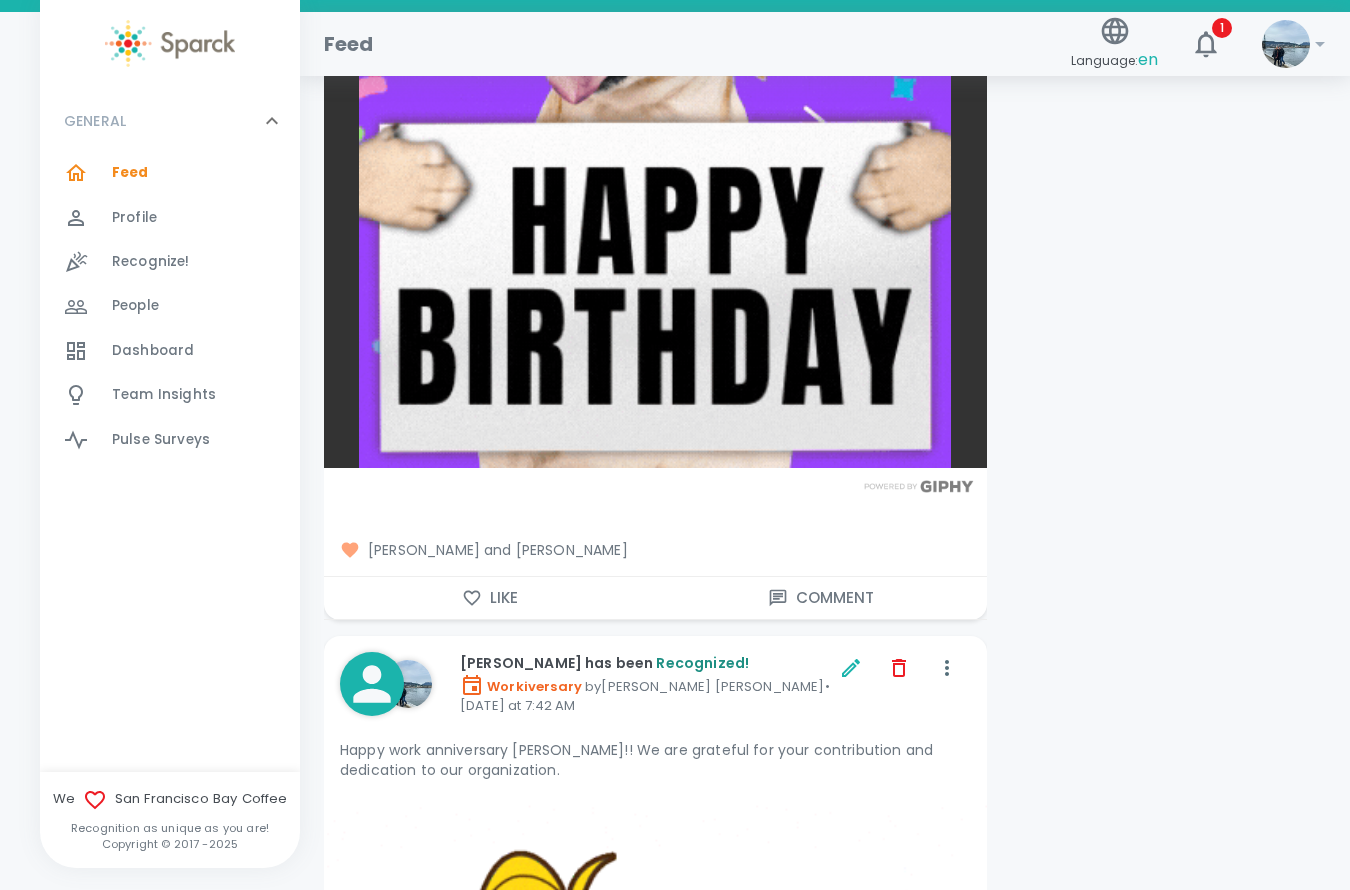click on "Like" at bounding box center (489, 598) 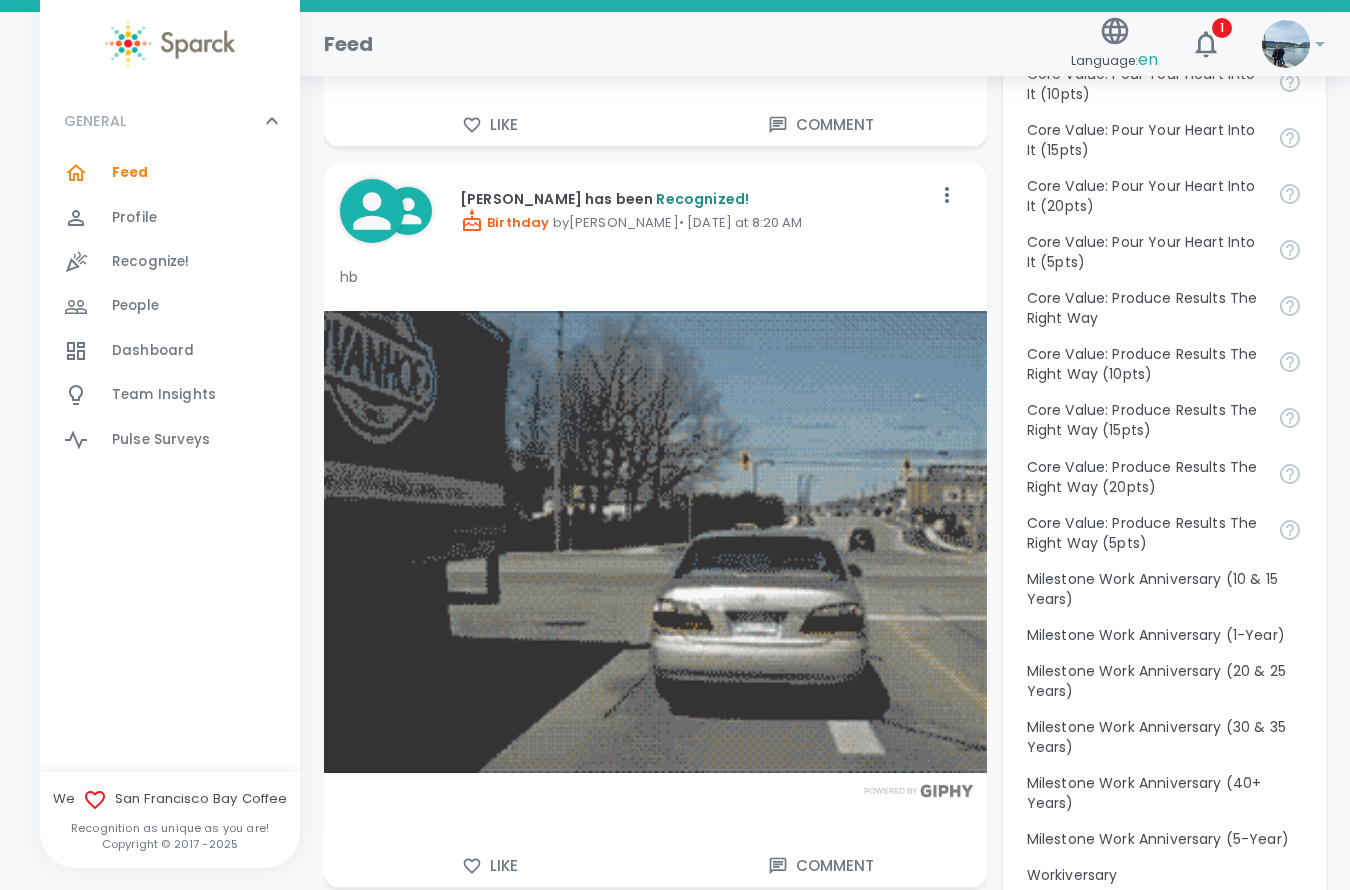 scroll, scrollTop: 2200, scrollLeft: 0, axis: vertical 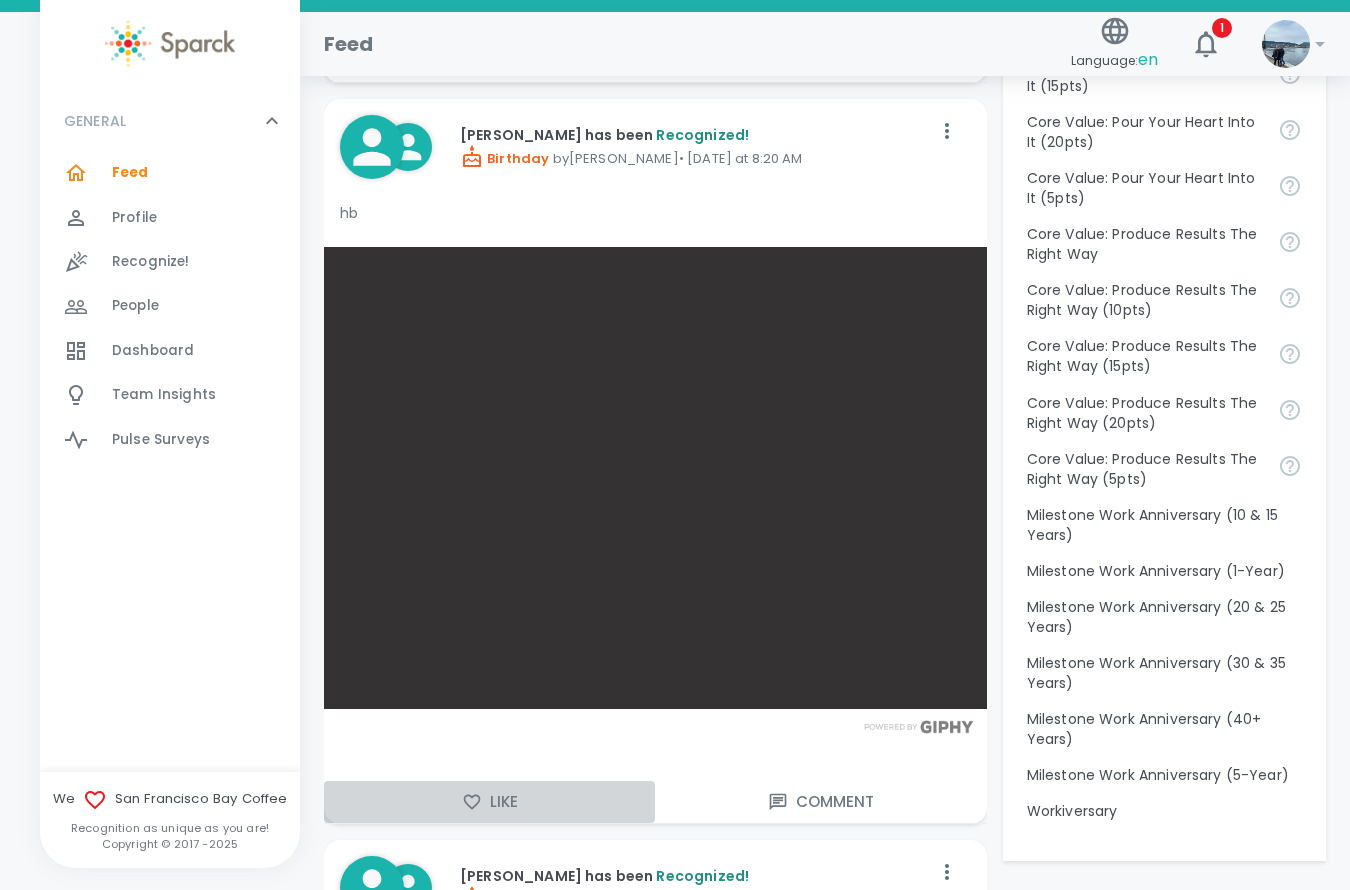 click 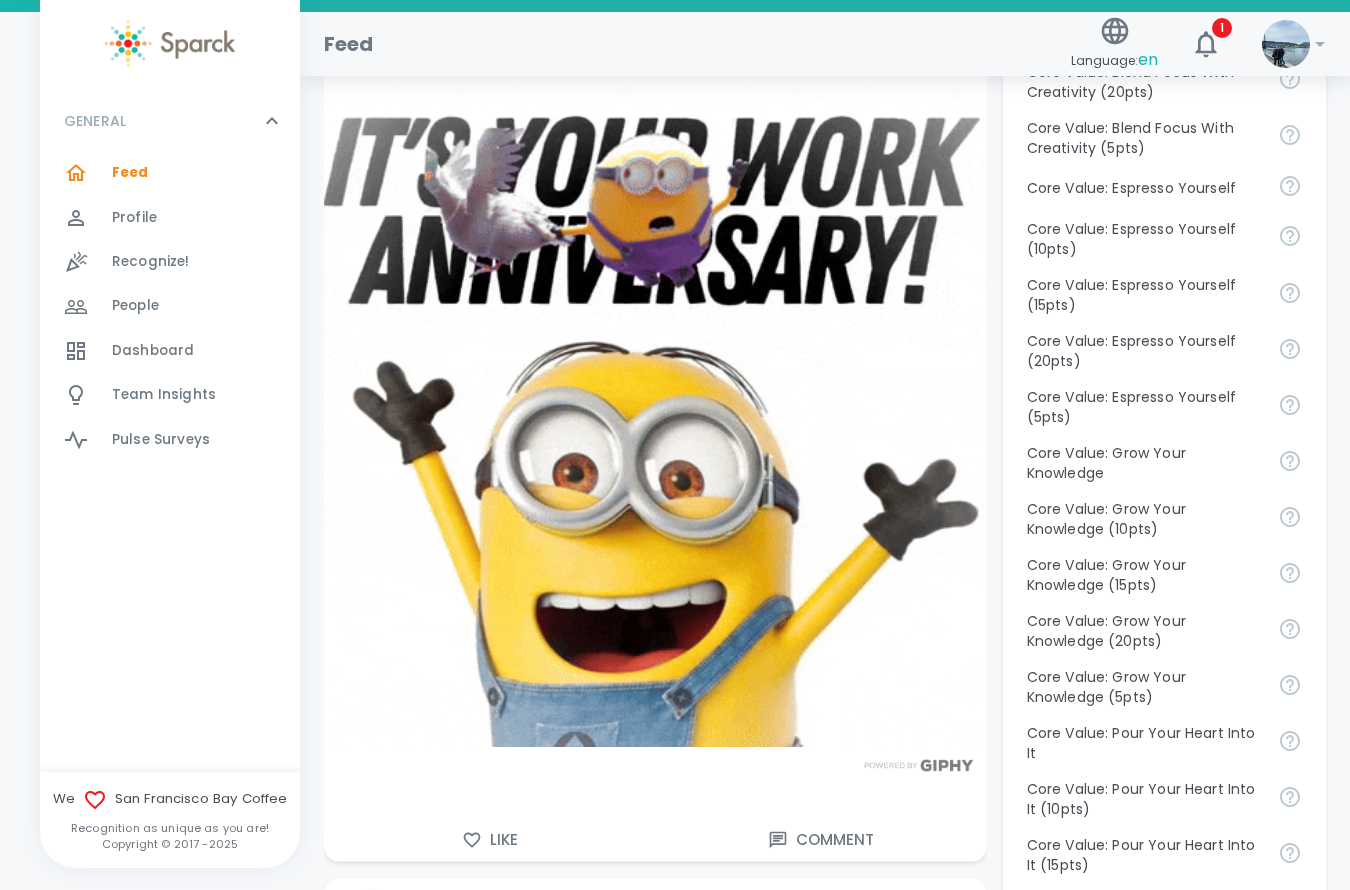 scroll, scrollTop: 1400, scrollLeft: 0, axis: vertical 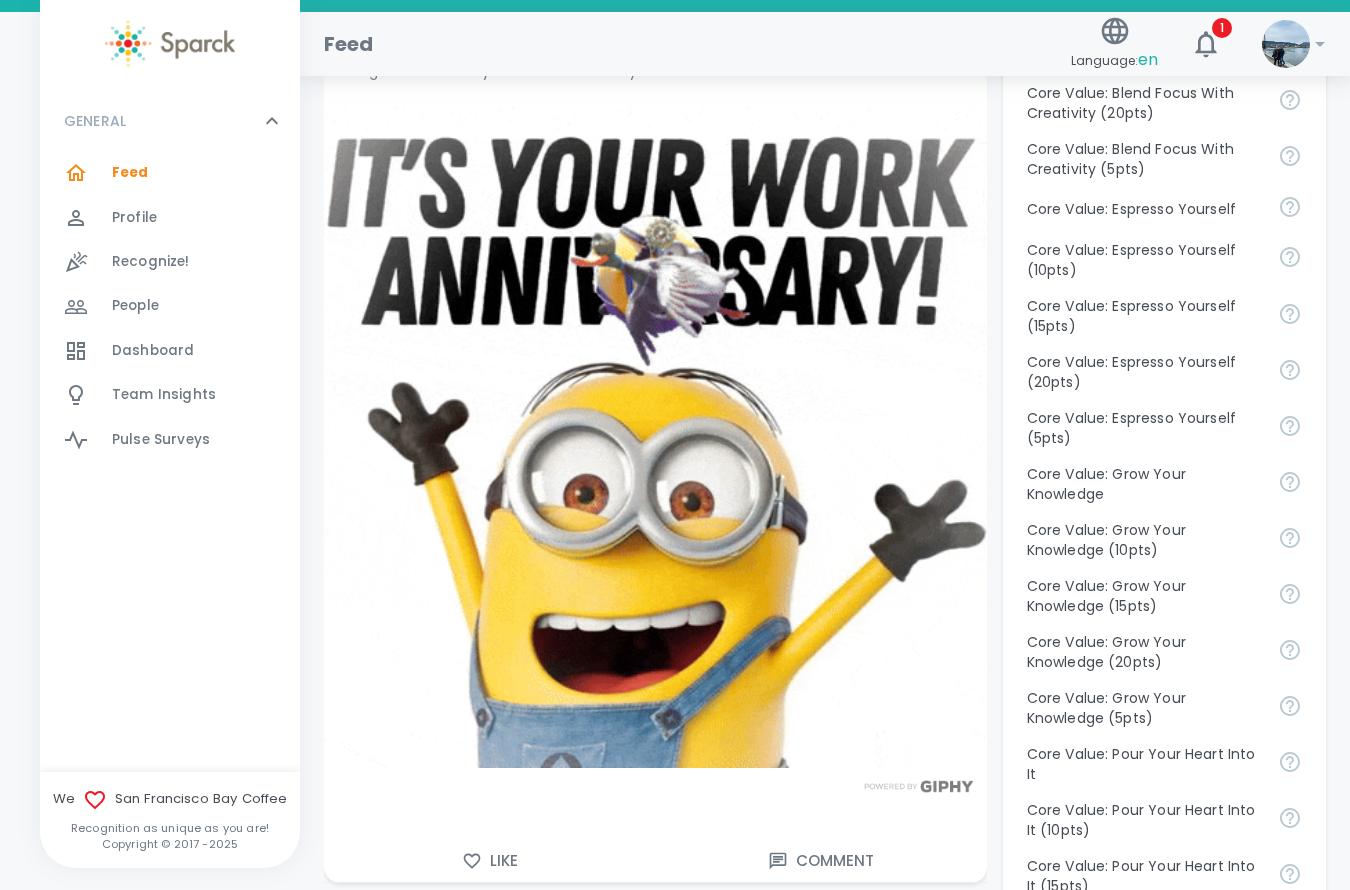 click 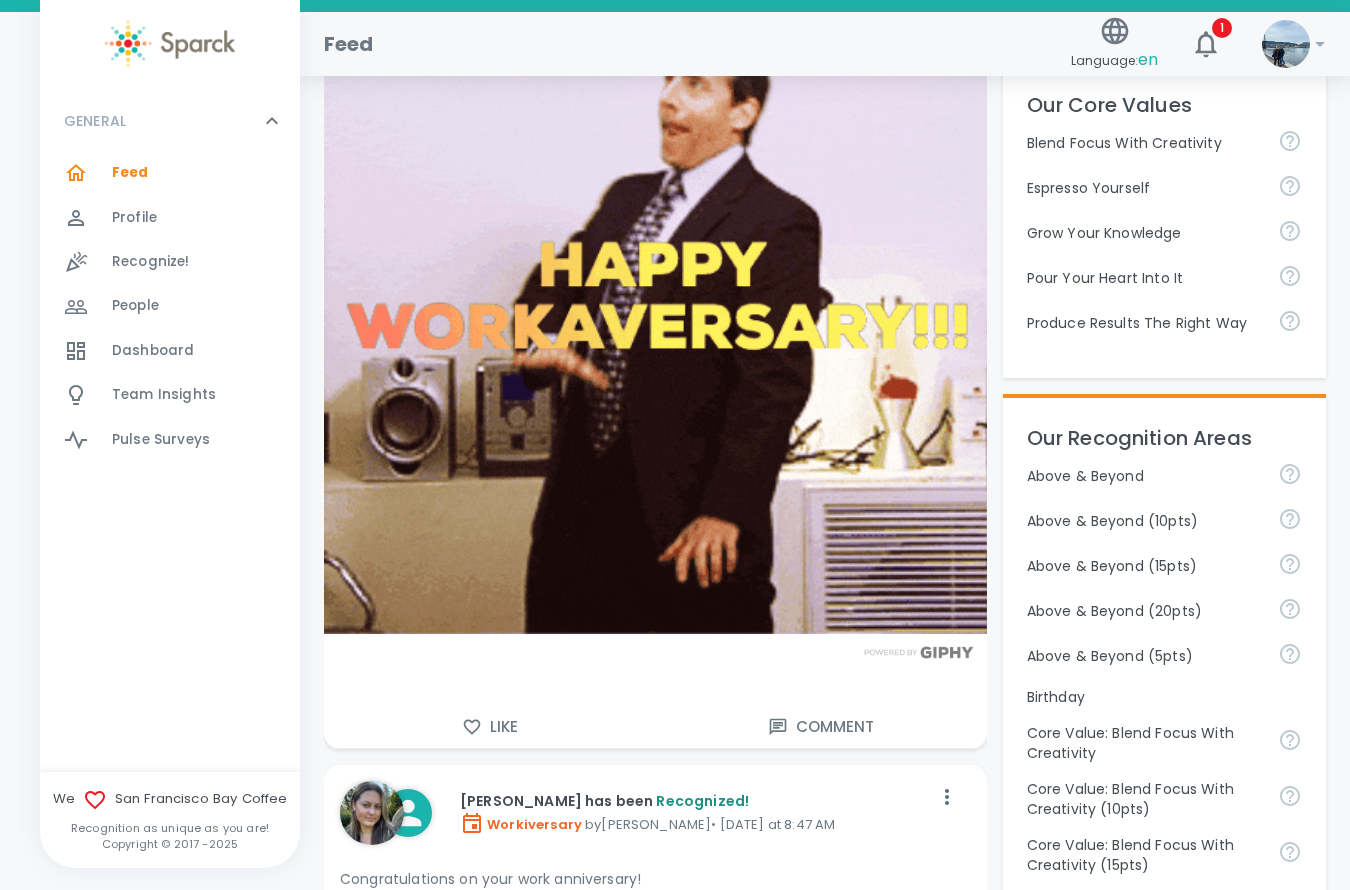 scroll, scrollTop: 500, scrollLeft: 0, axis: vertical 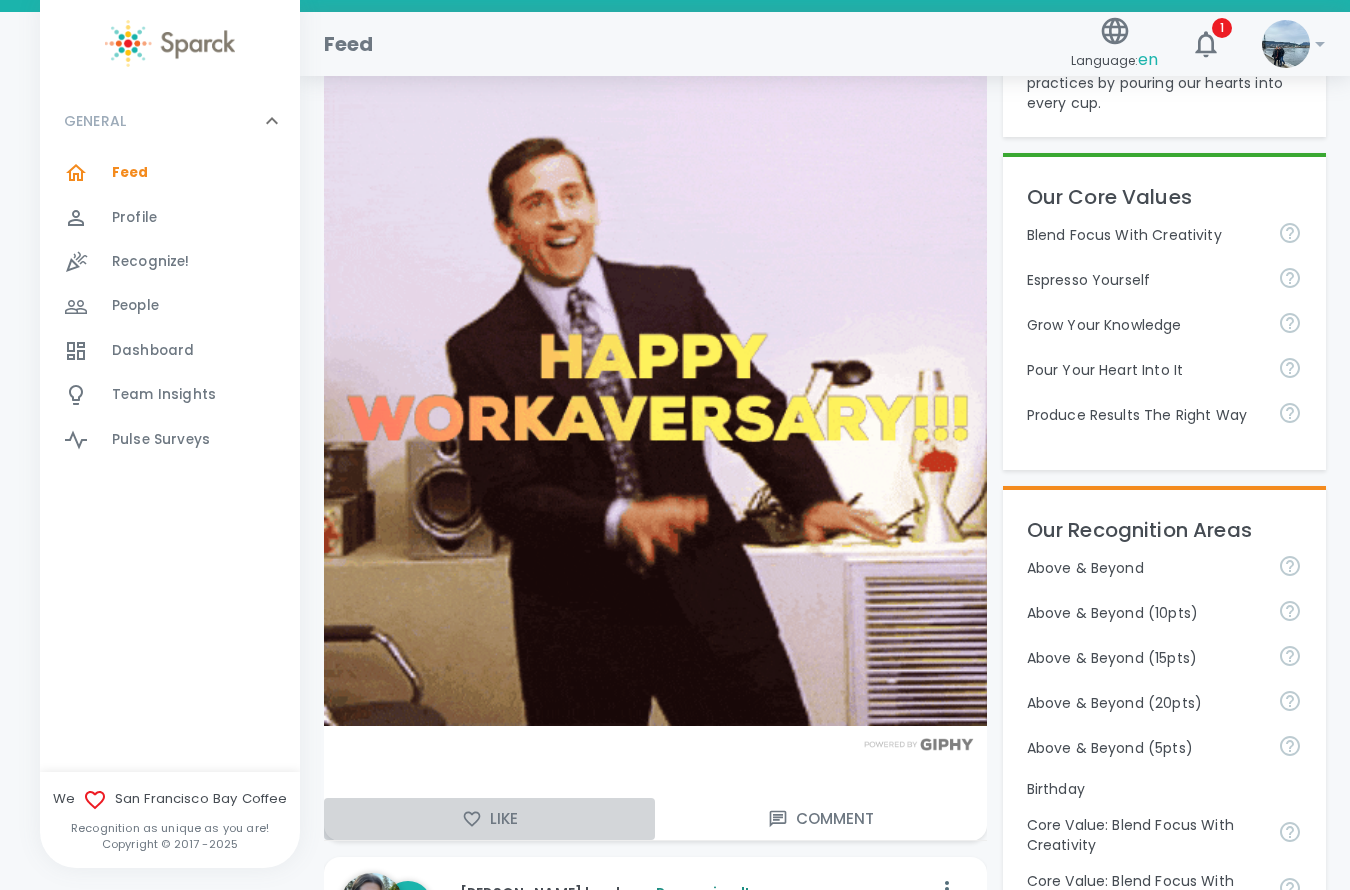 click on "Like" at bounding box center [489, 819] 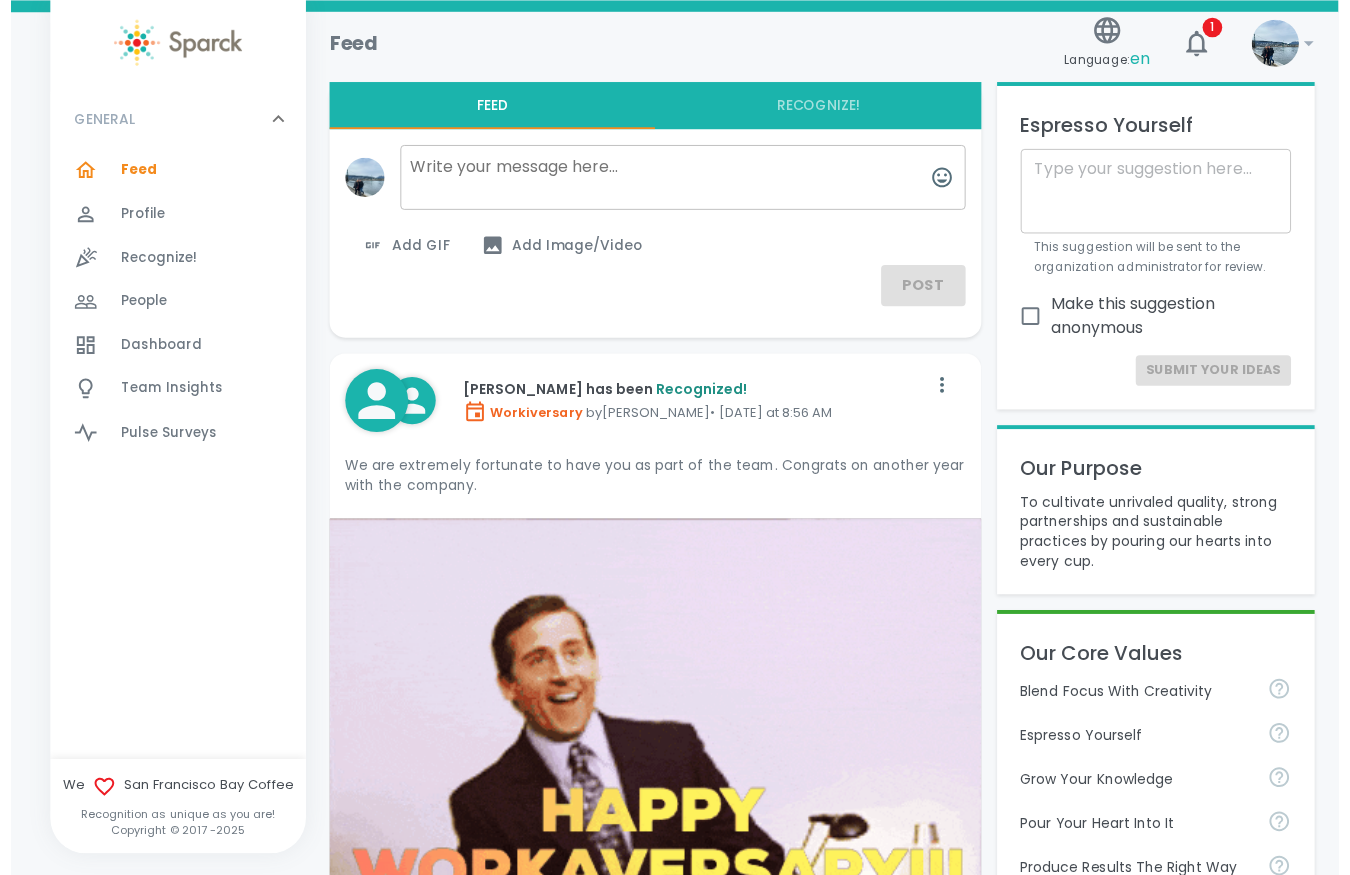 scroll, scrollTop: 0, scrollLeft: 0, axis: both 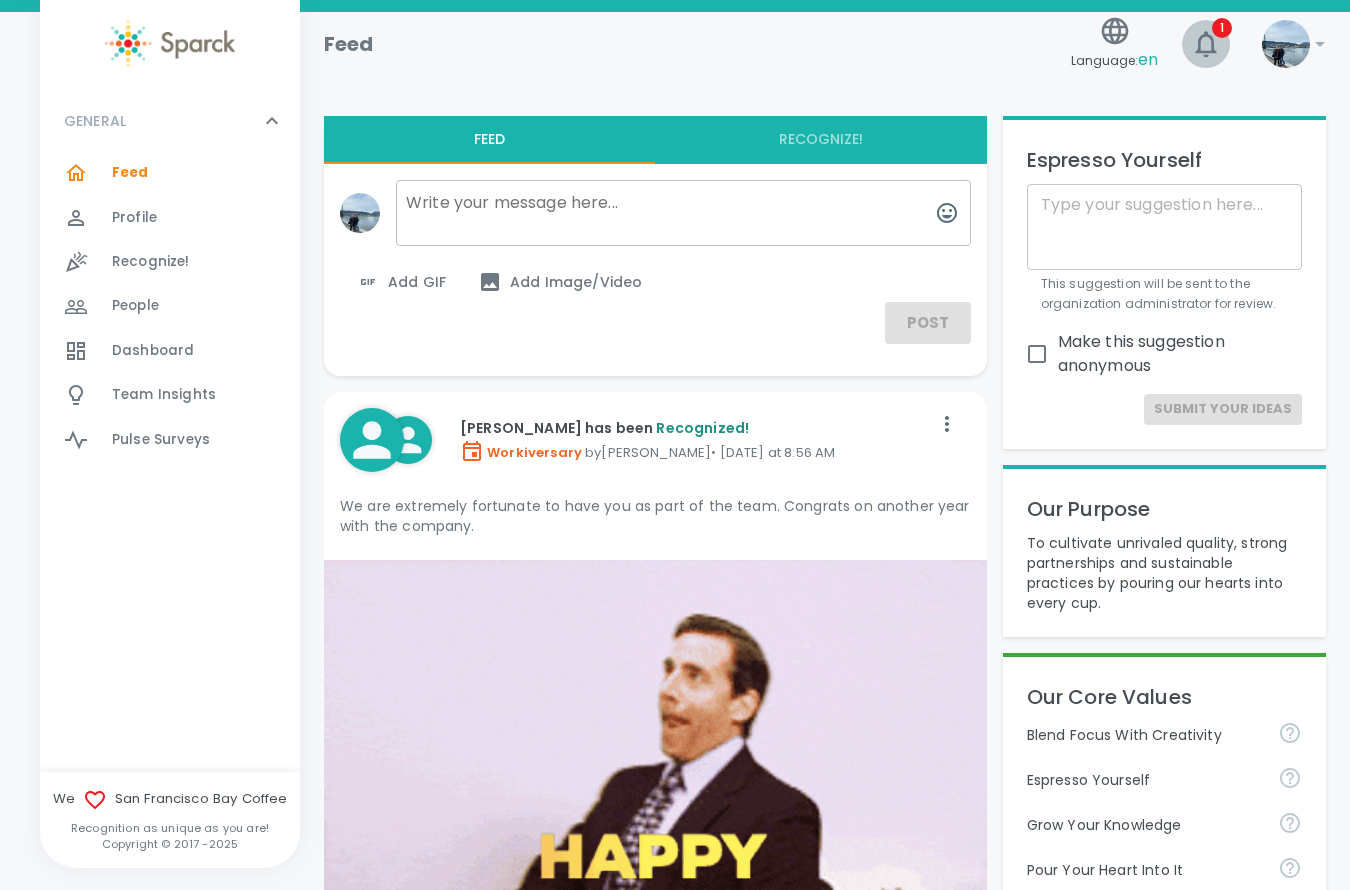 click 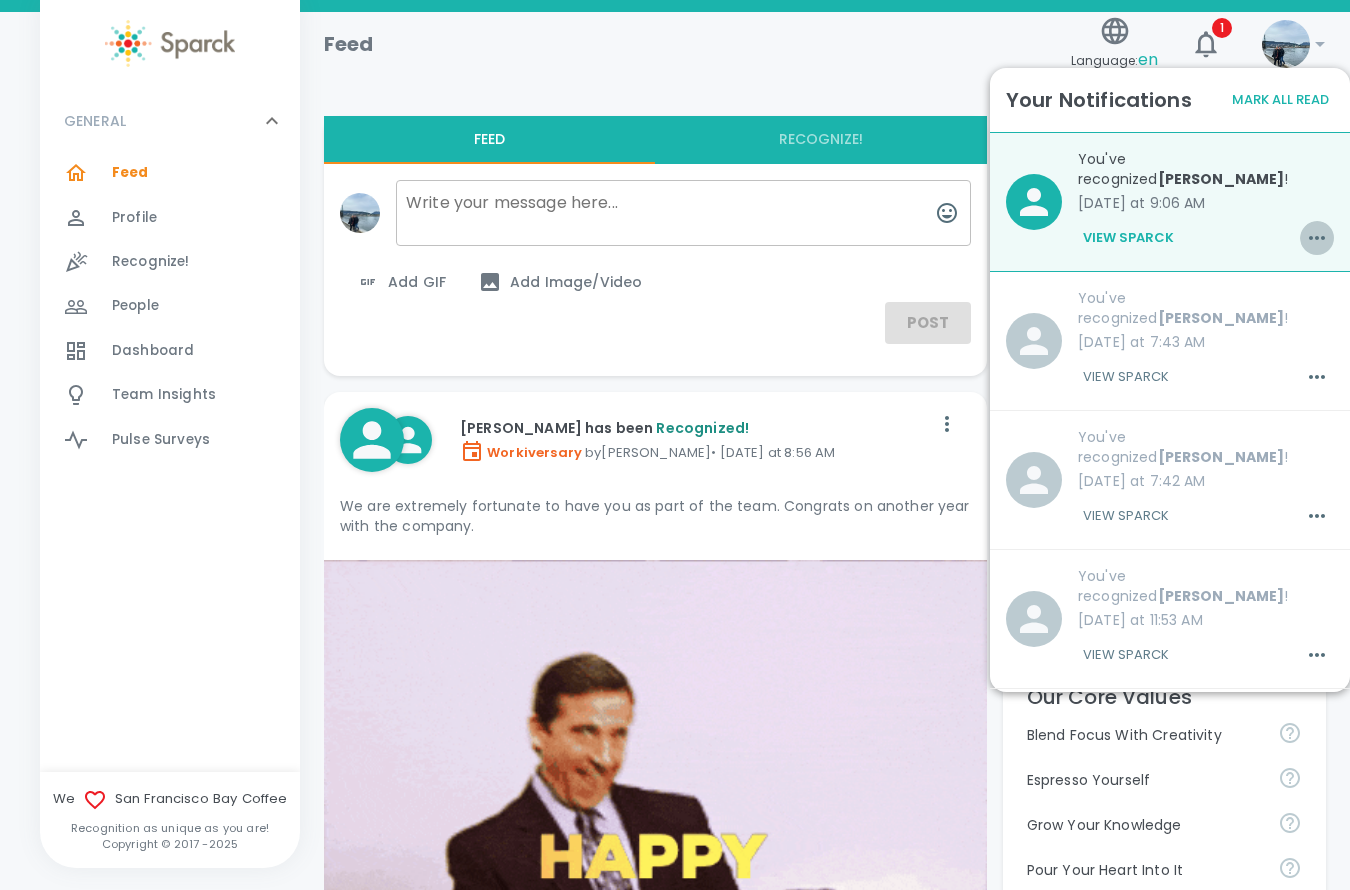 click 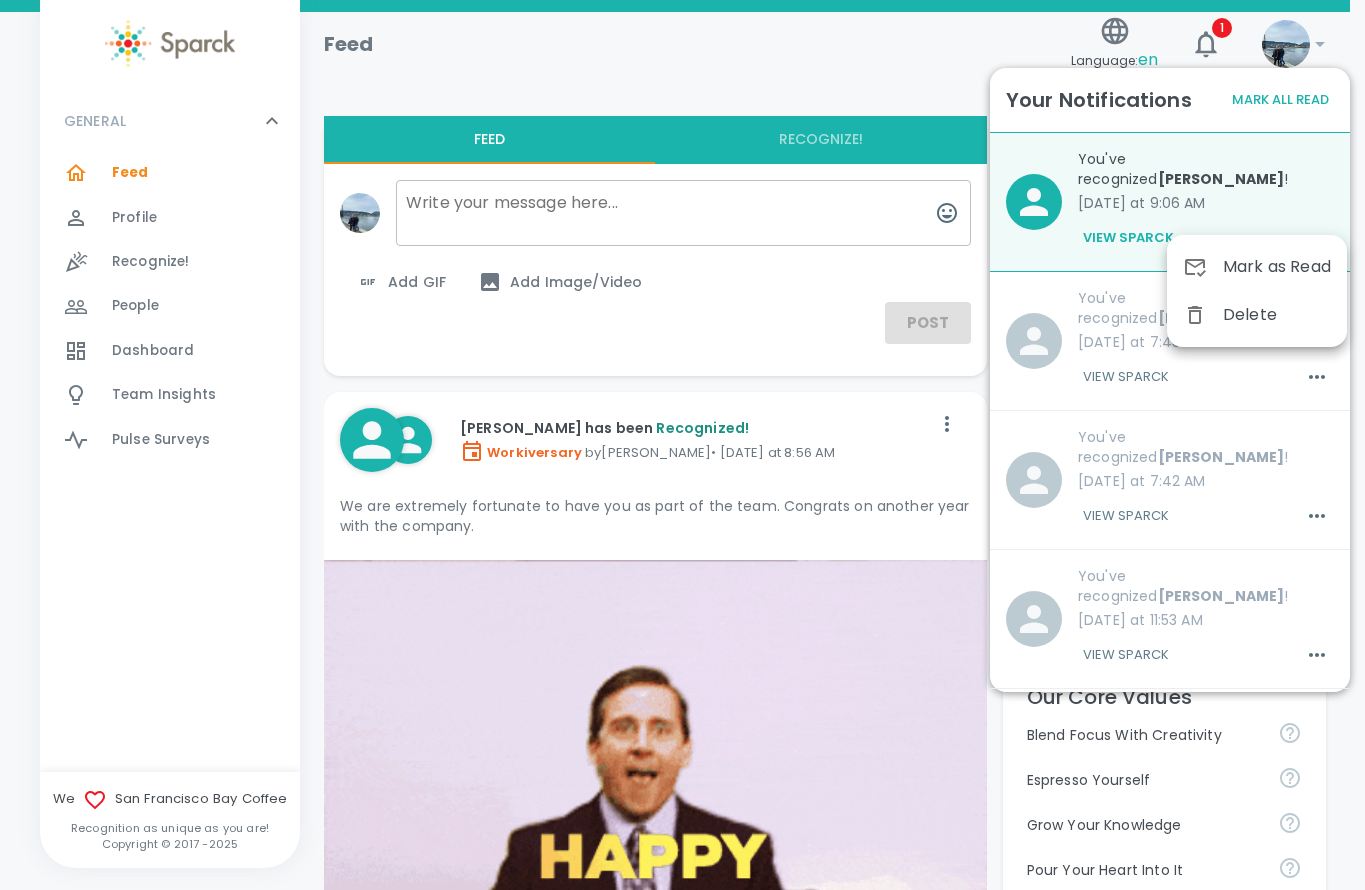 click on "Mark as Read" at bounding box center [1277, 267] 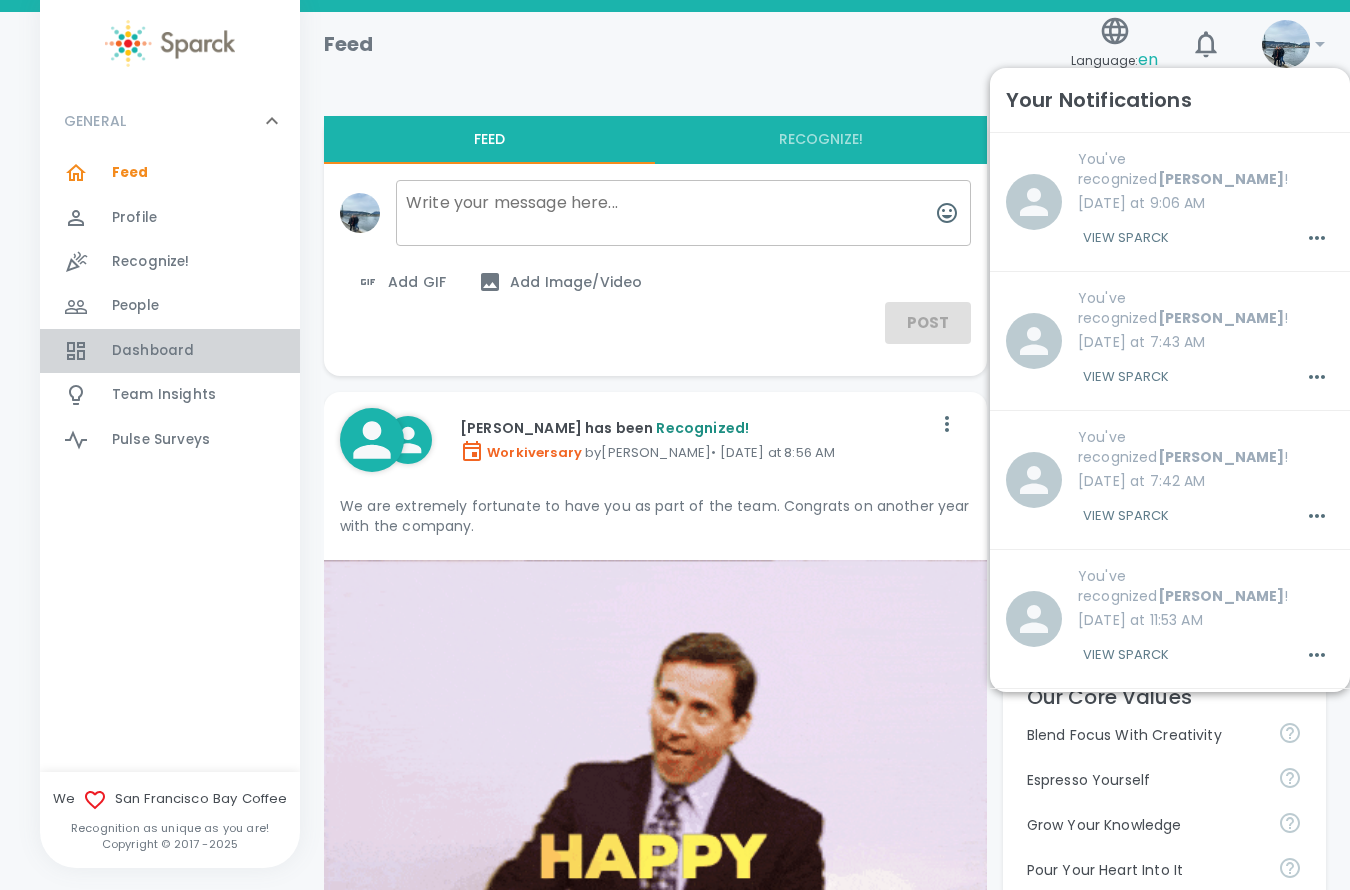 click on "Dashboard" at bounding box center (153, 351) 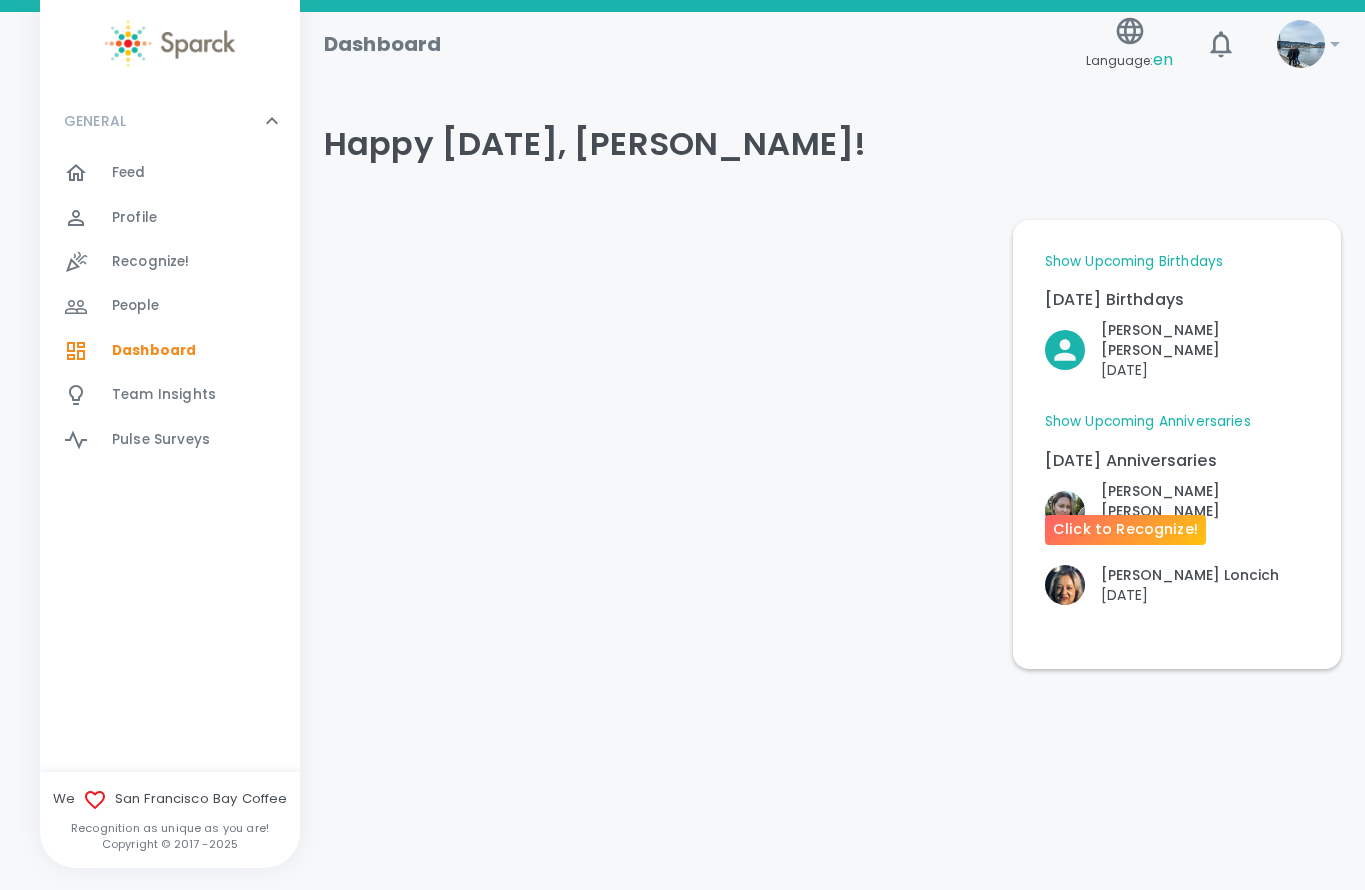 click on "[PERSON_NAME] [DATE]" at bounding box center [1169, 503] 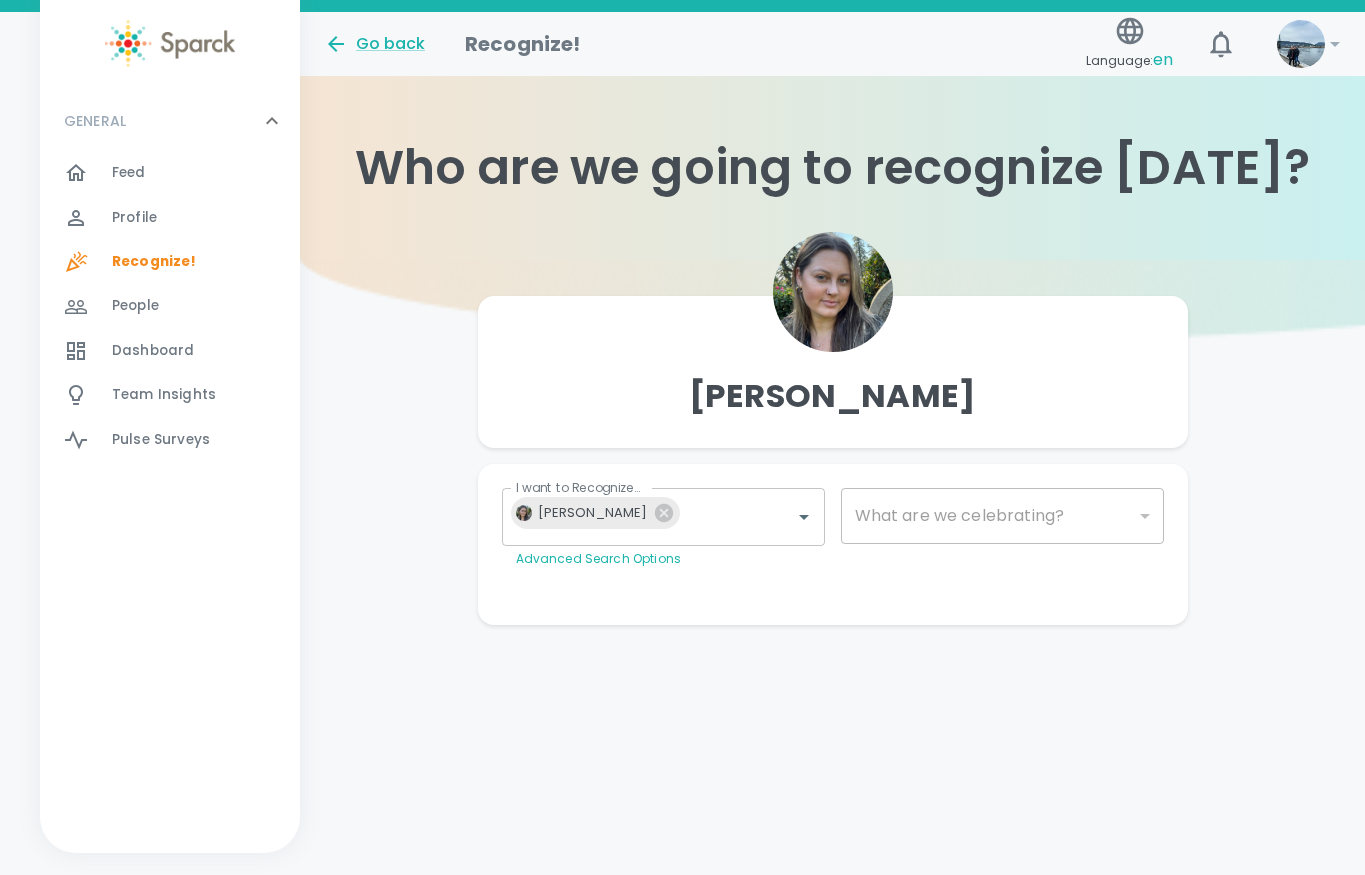 type on "2073" 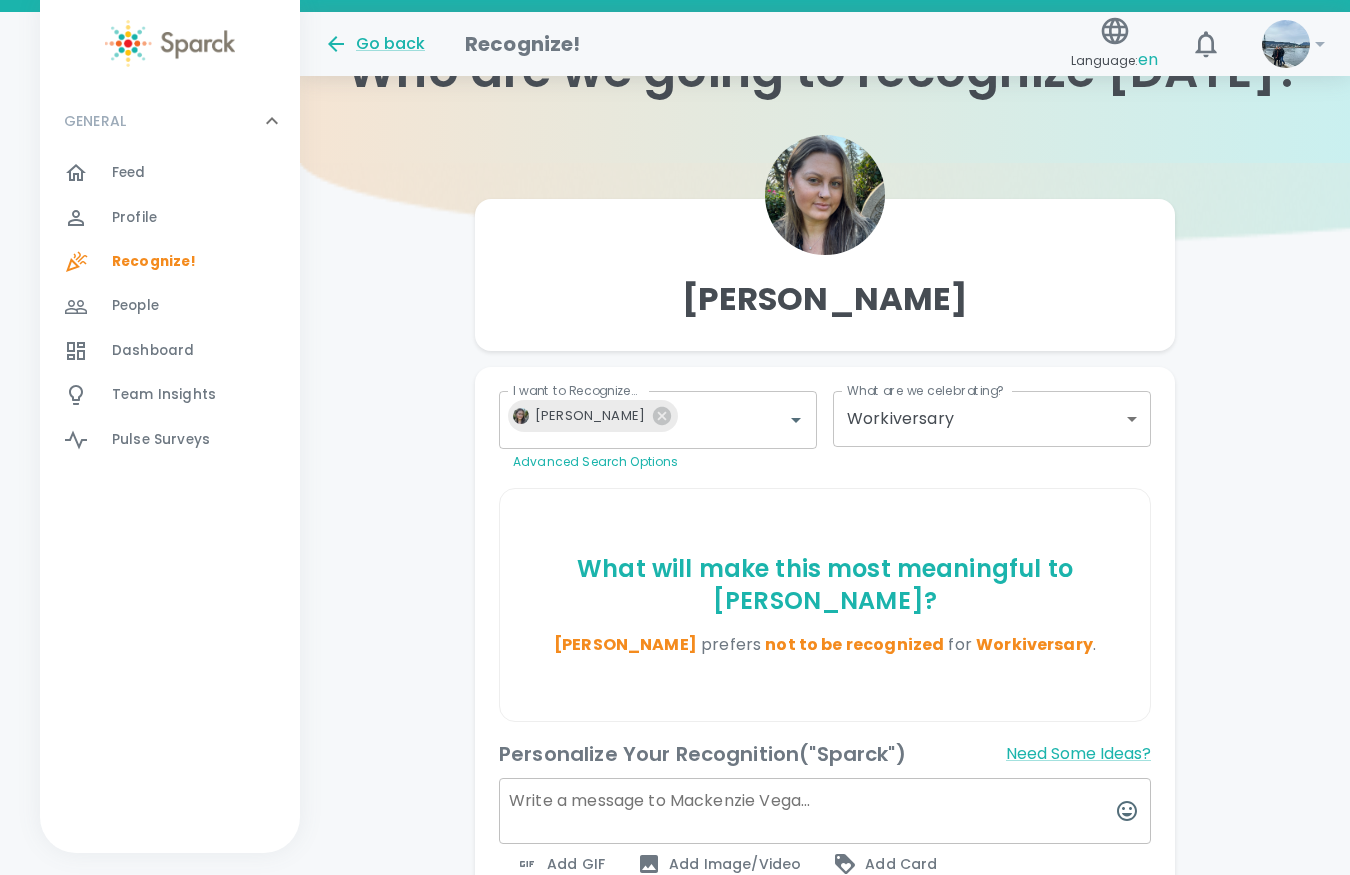 scroll, scrollTop: 0, scrollLeft: 0, axis: both 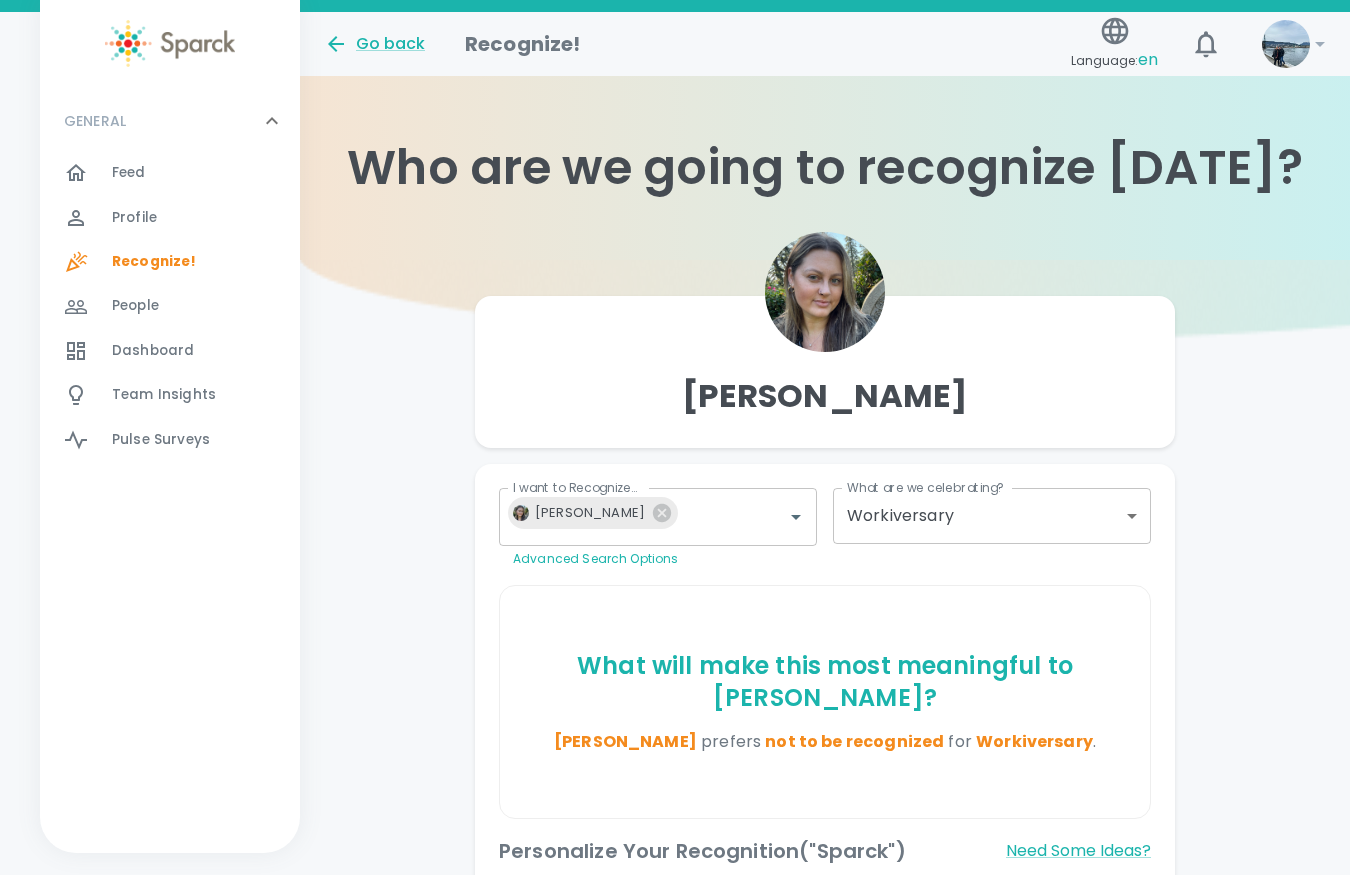 click on "Dashboard" at bounding box center (153, 351) 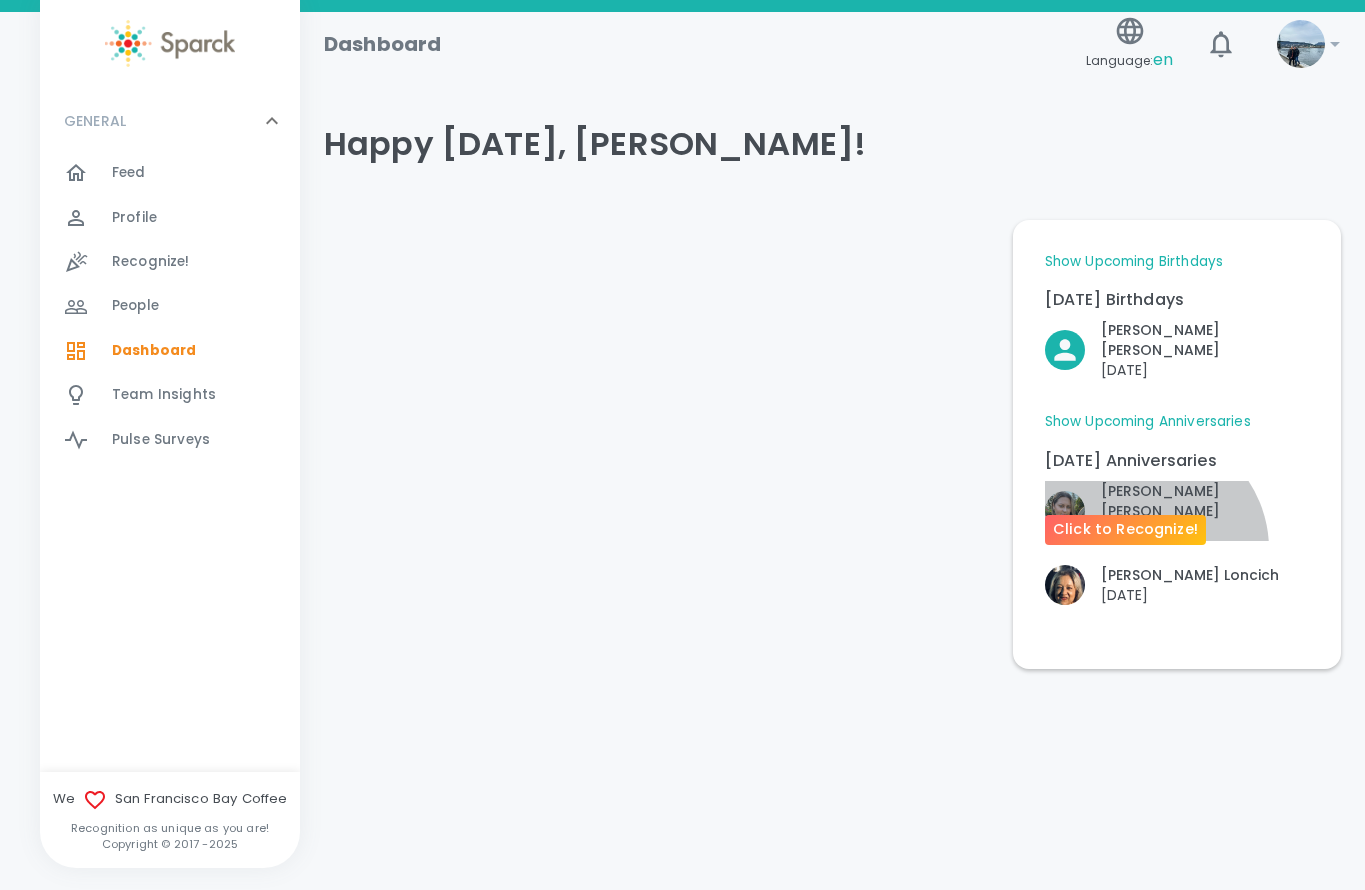 click on "Click to Recognize!" at bounding box center [1125, 530] 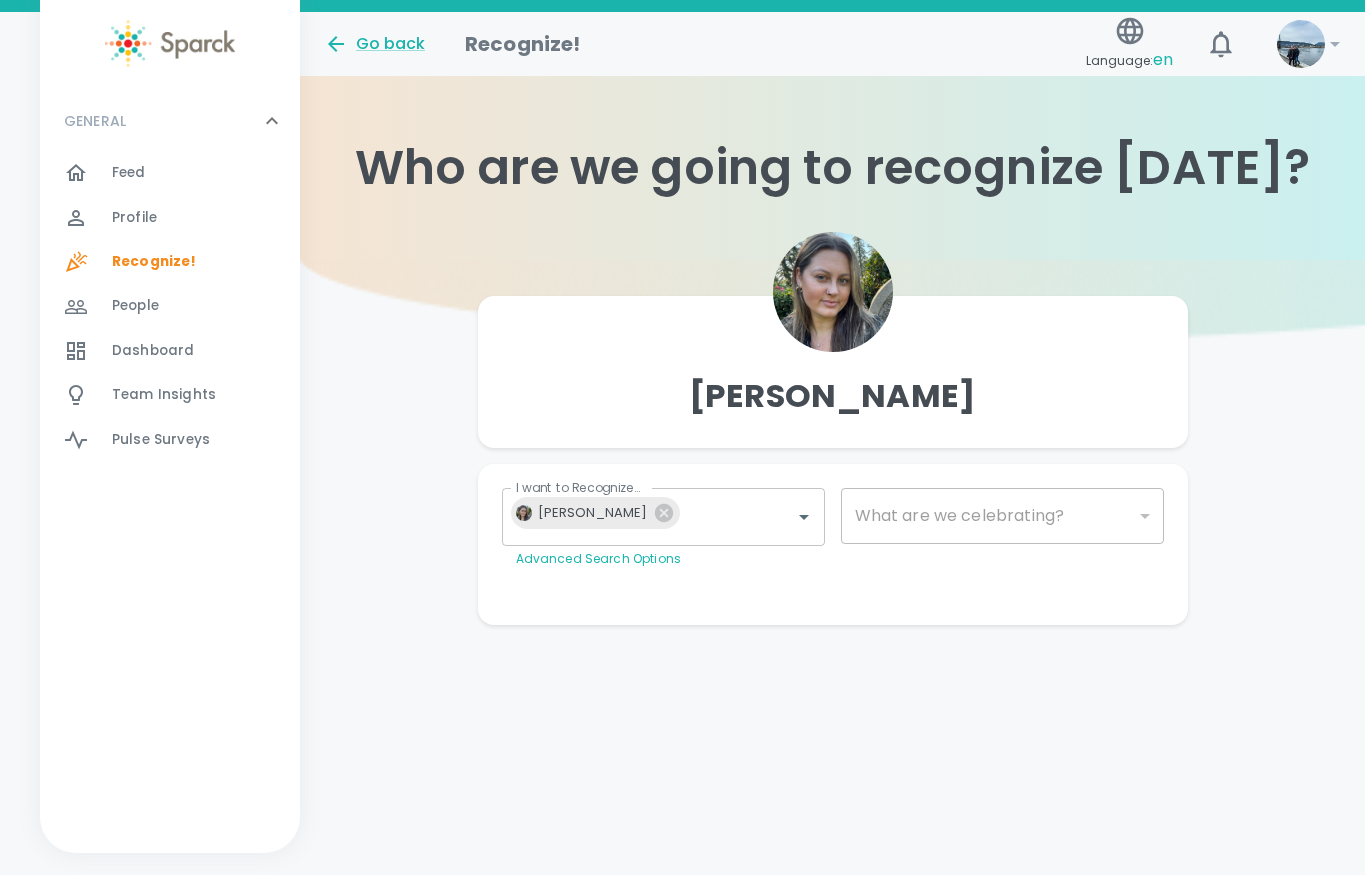 click on "Dashboard" at bounding box center (153, 351) 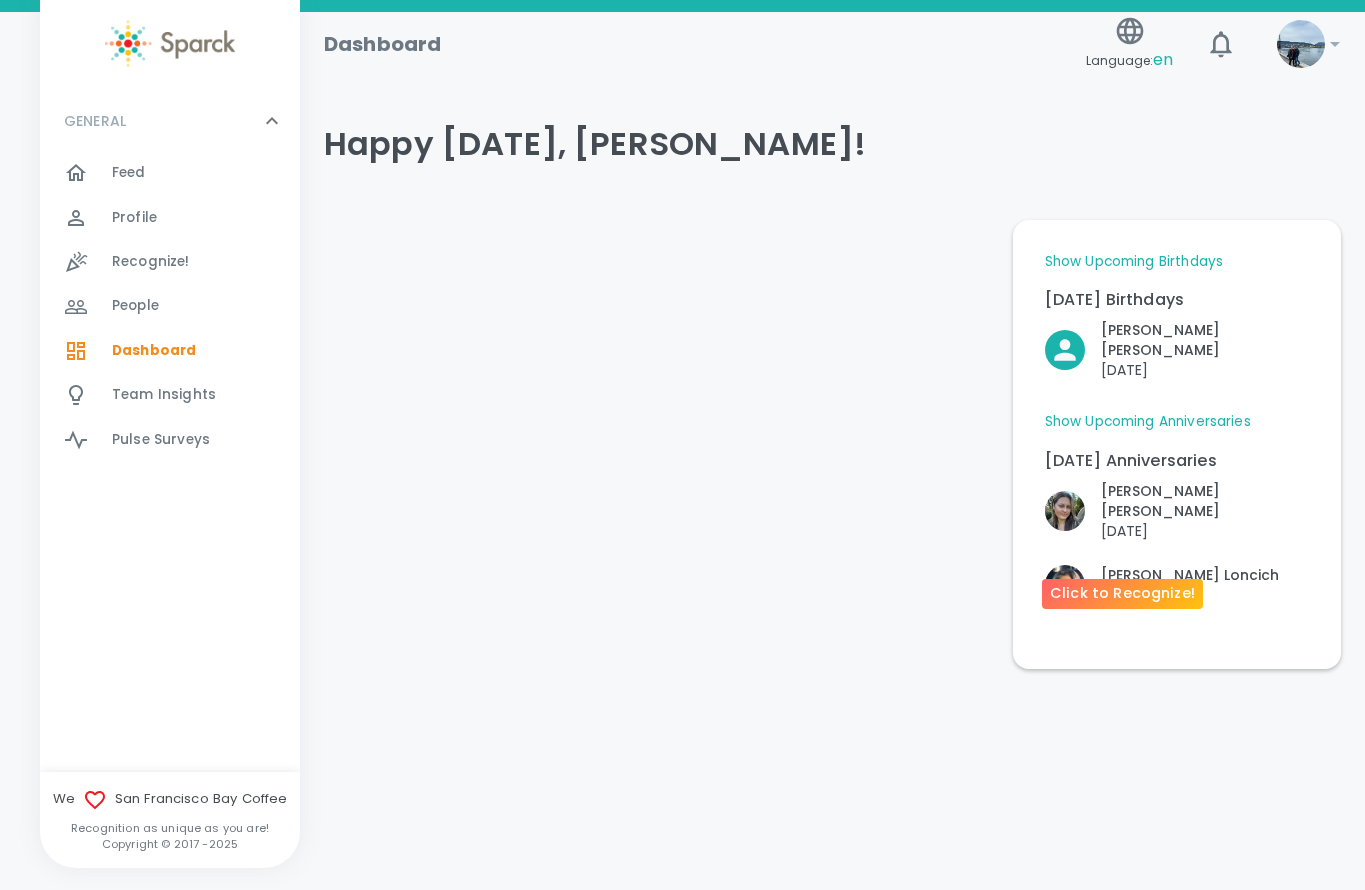 click on "[PERSON_NAME]" at bounding box center (1190, 575) 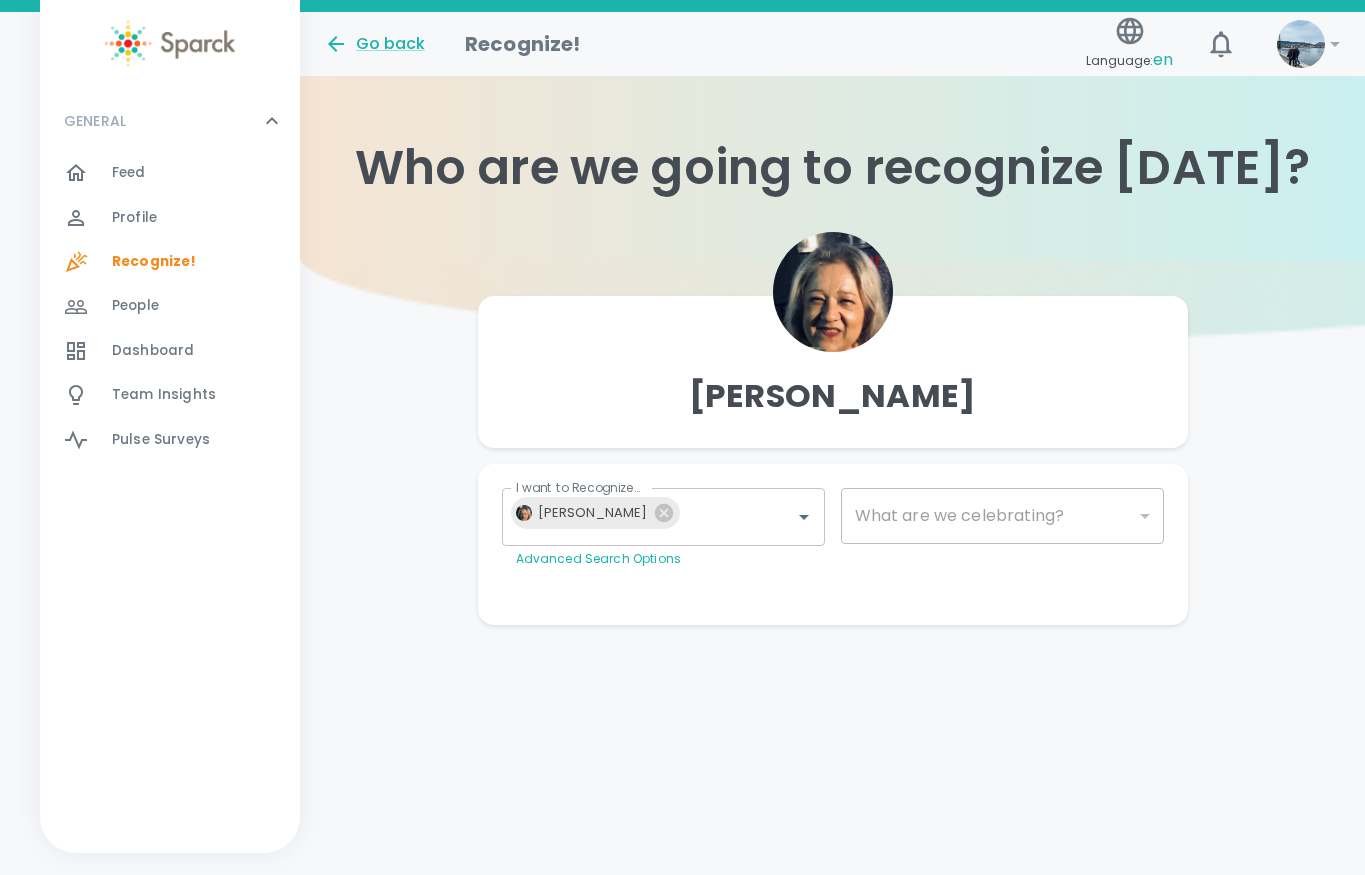 type on "2073" 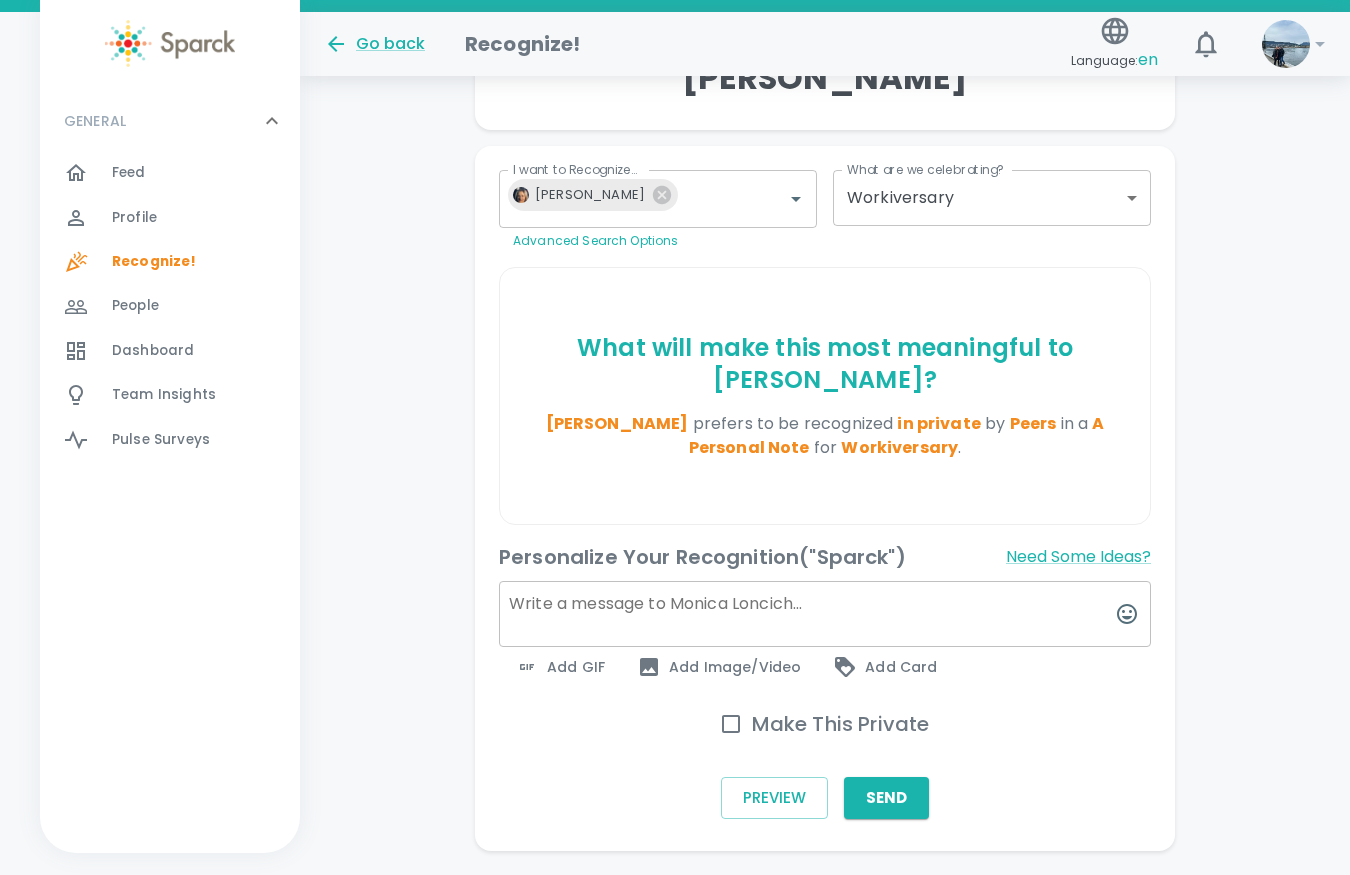 scroll, scrollTop: 374, scrollLeft: 0, axis: vertical 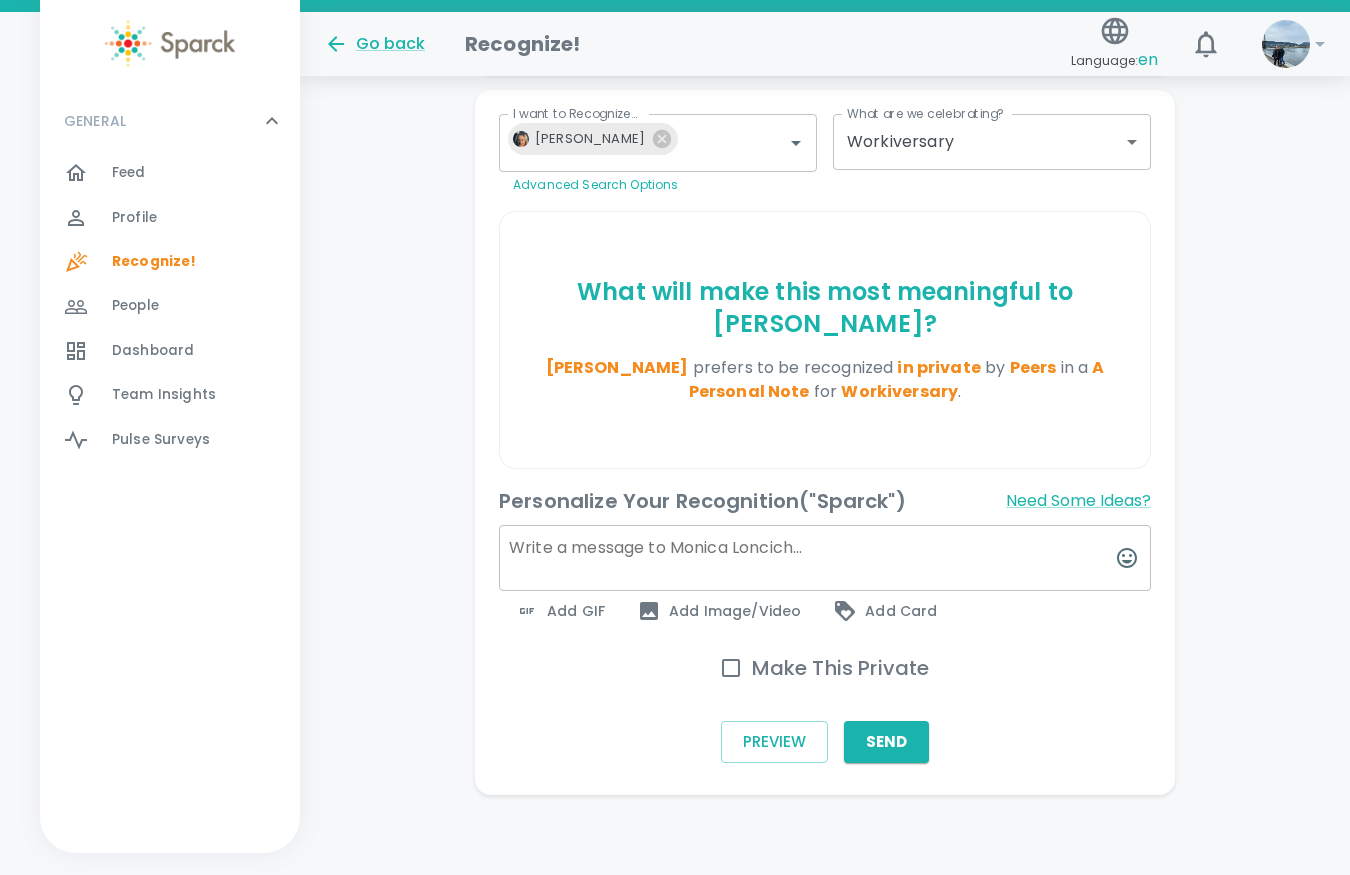 click on "Make This Private" at bounding box center (731, 668) 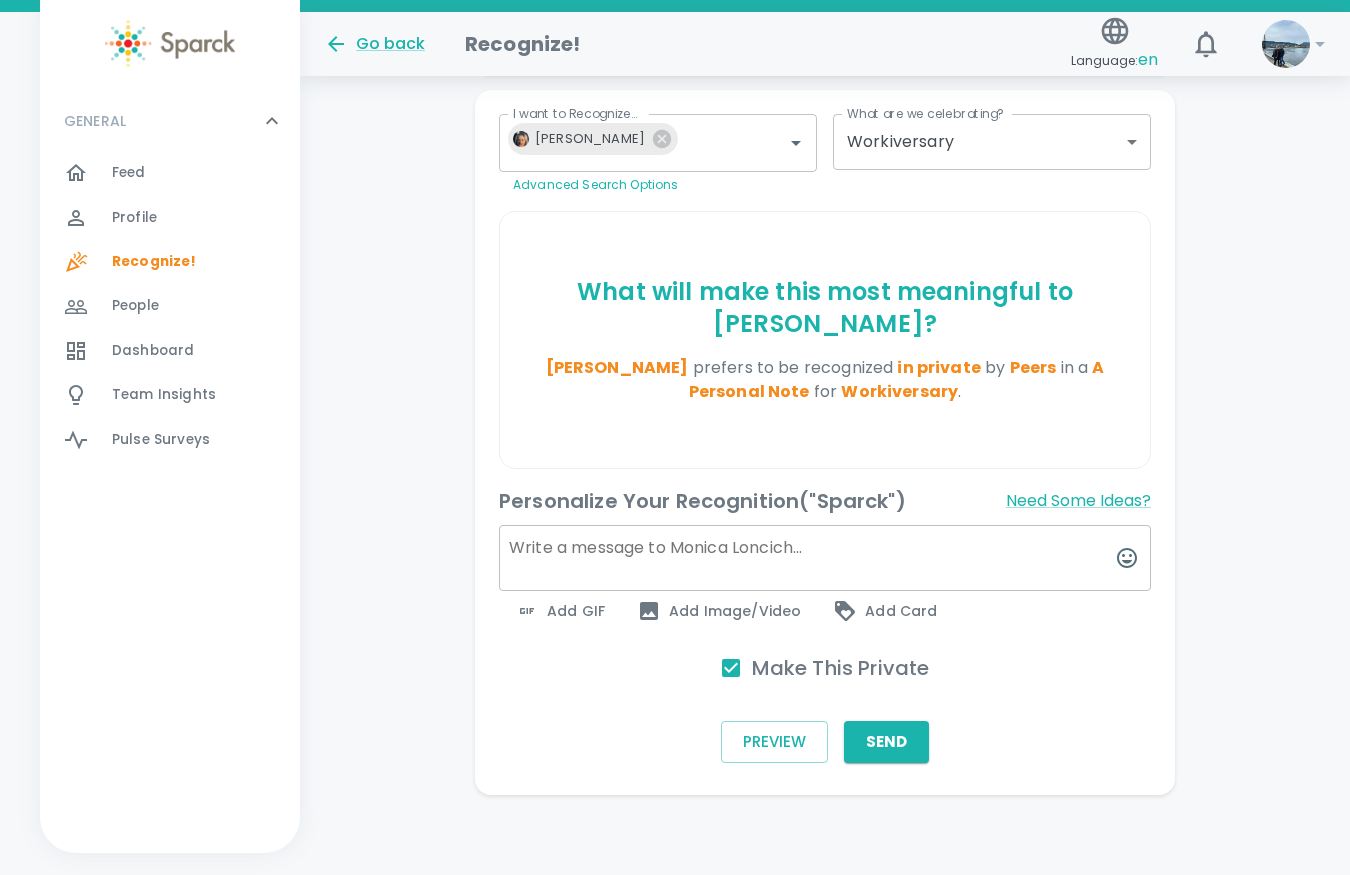 click at bounding box center [825, 558] 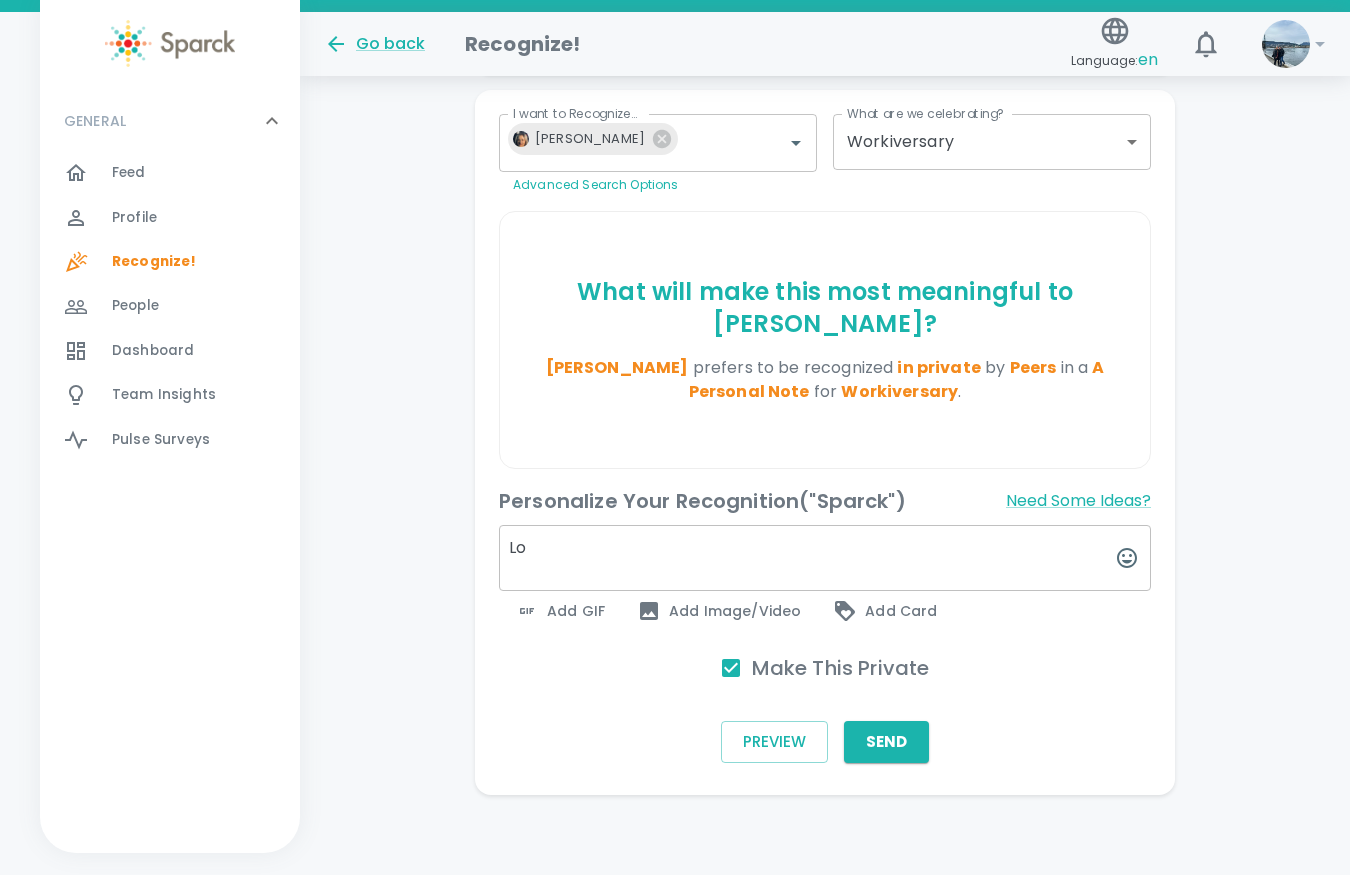 type on "L" 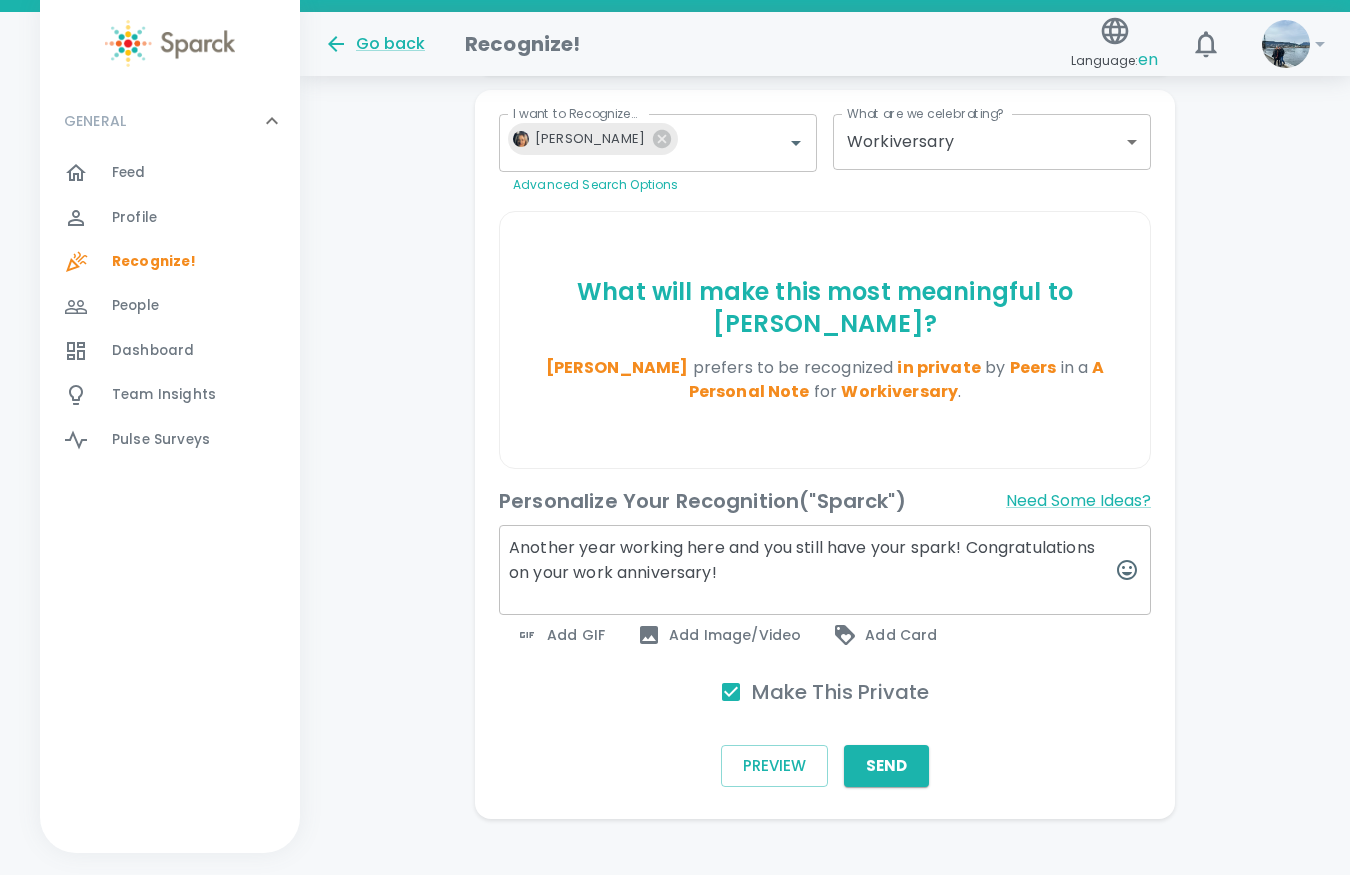 click on "Another year working here and you still have your spark! Congratulations on your work anniversary!" at bounding box center [825, 570] 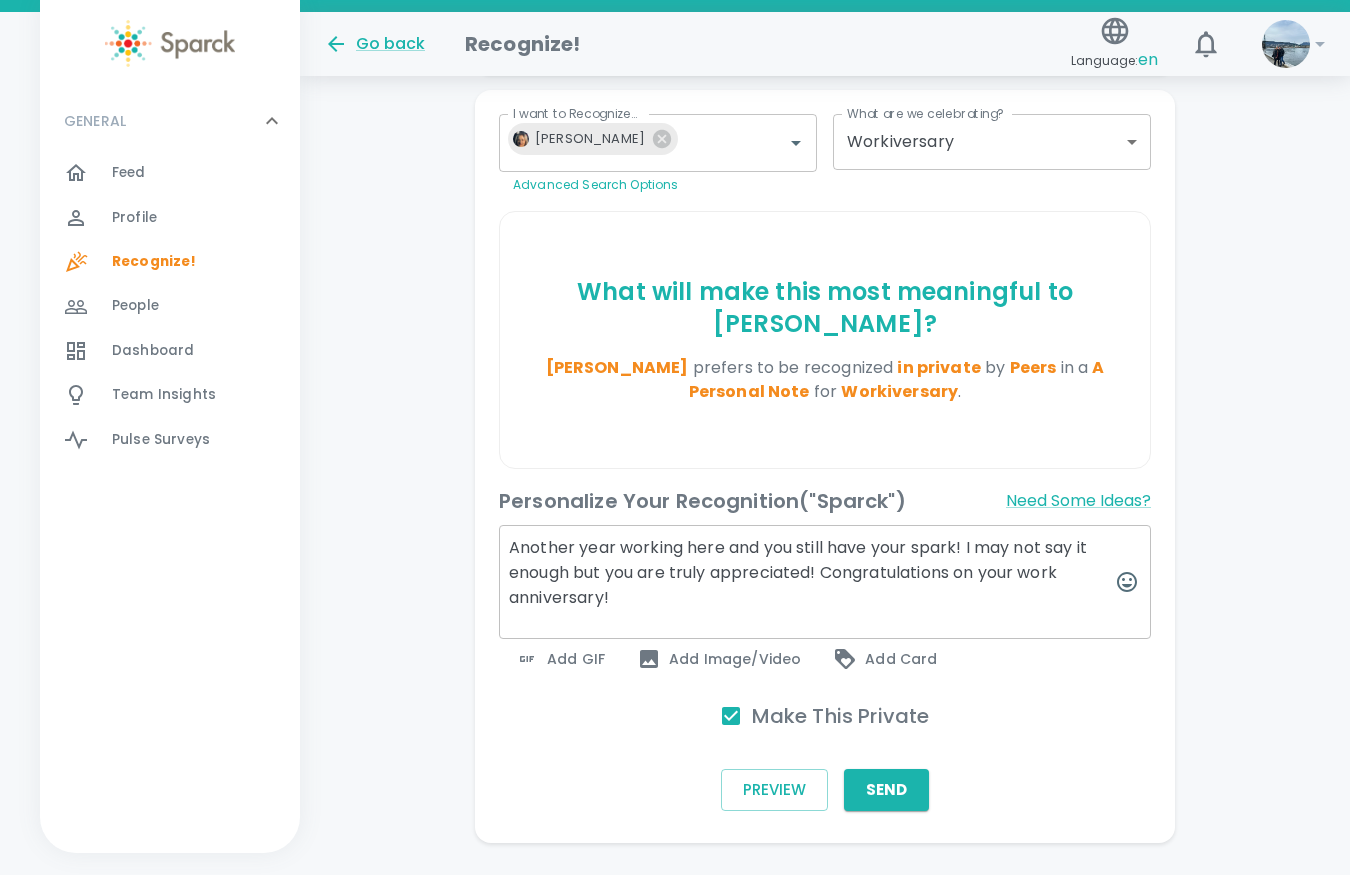 click on "Another year working here and you still have your spark! I may not say it enough but you are truly appreciated! Congratulations on your work anniversary!" at bounding box center [825, 582] 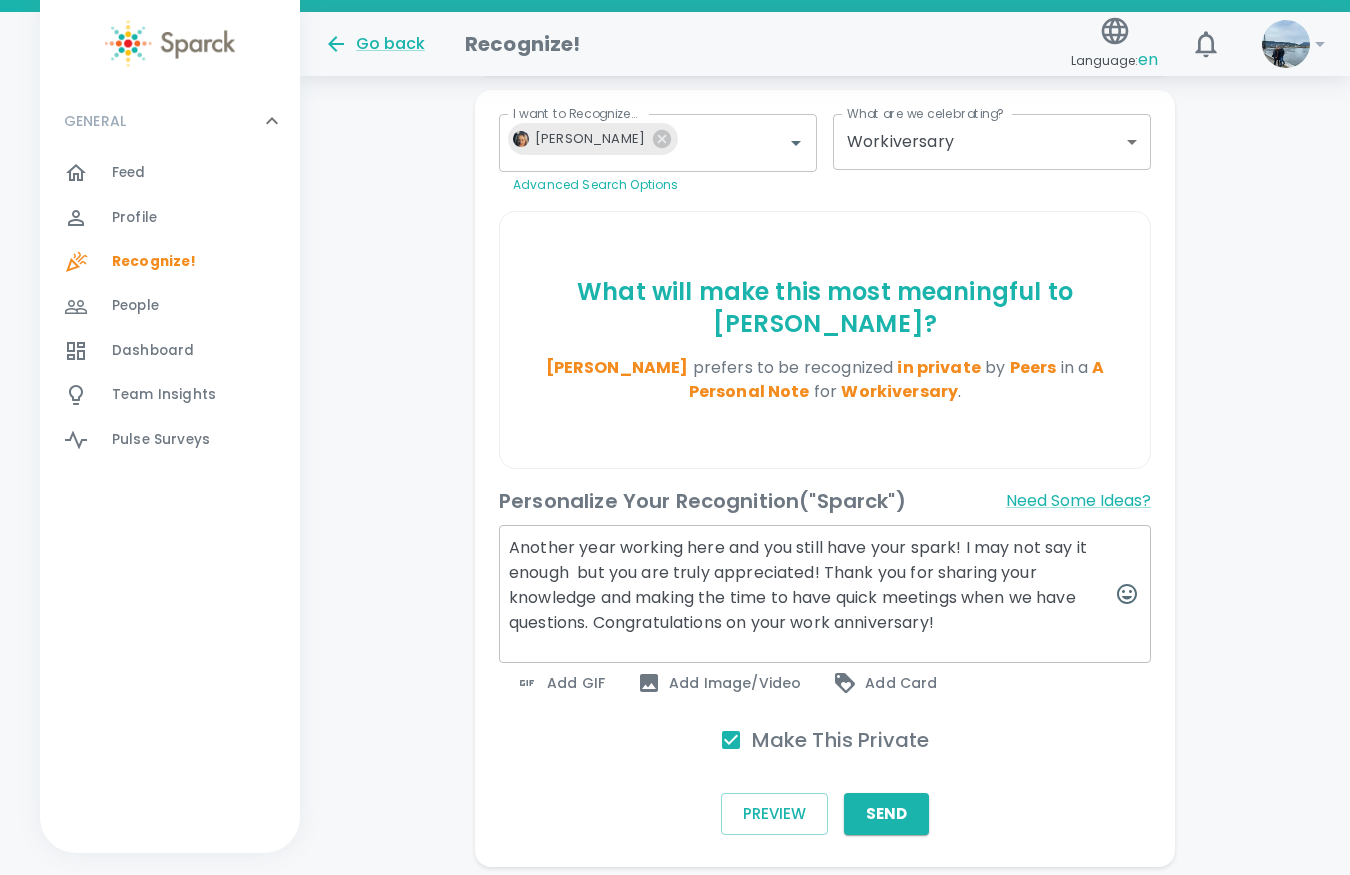drag, startPoint x: 978, startPoint y: 619, endPoint x: 594, endPoint y: 618, distance: 384.0013 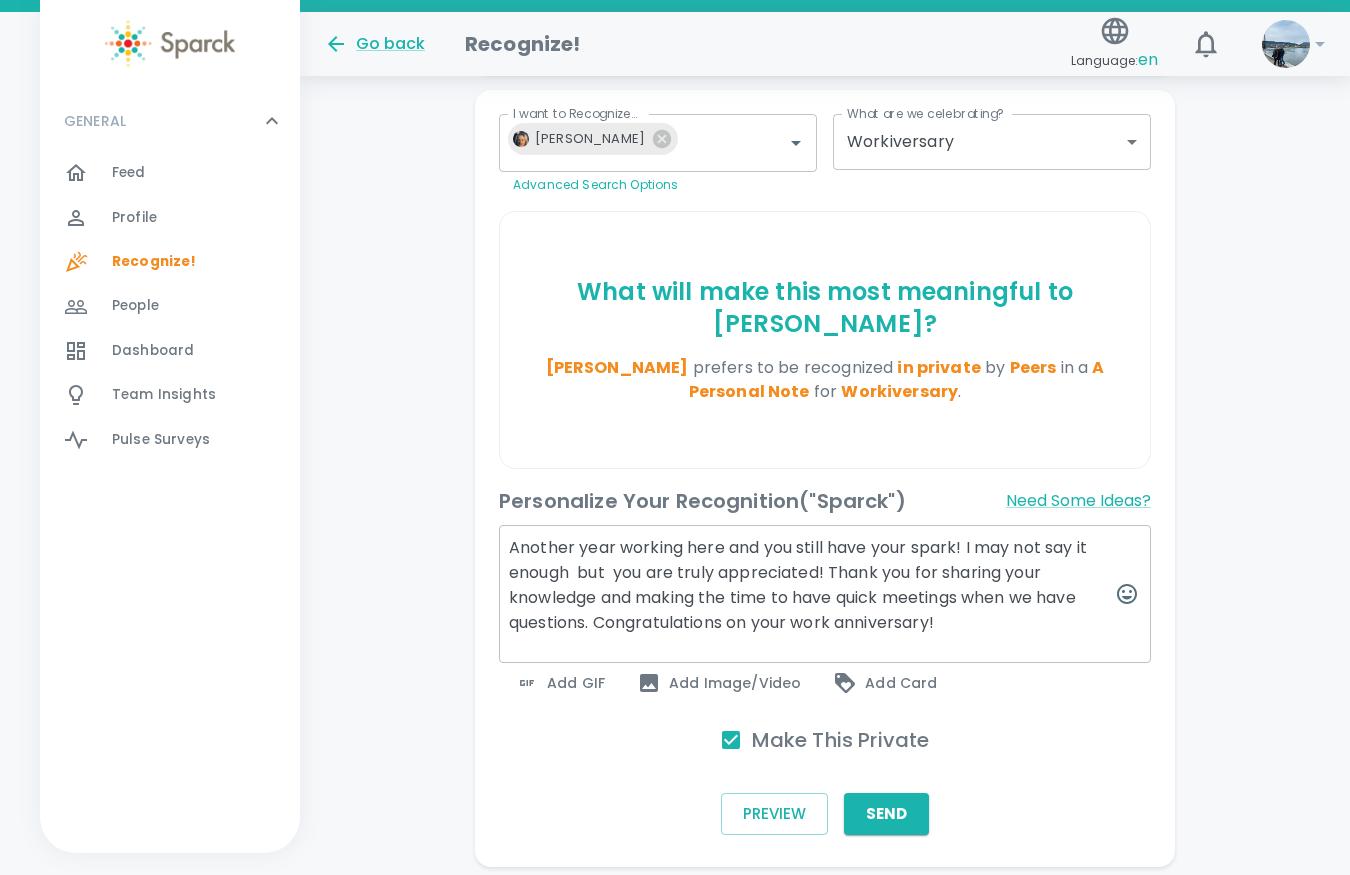 click on "Another year working here and you still have your spark! I may not say it enough  but  you are truly appreciated! Thank you for sharing your knowledge and making the time to have quick meetings when we have questions. Congratulations on your work anniversary!" at bounding box center (825, 594) 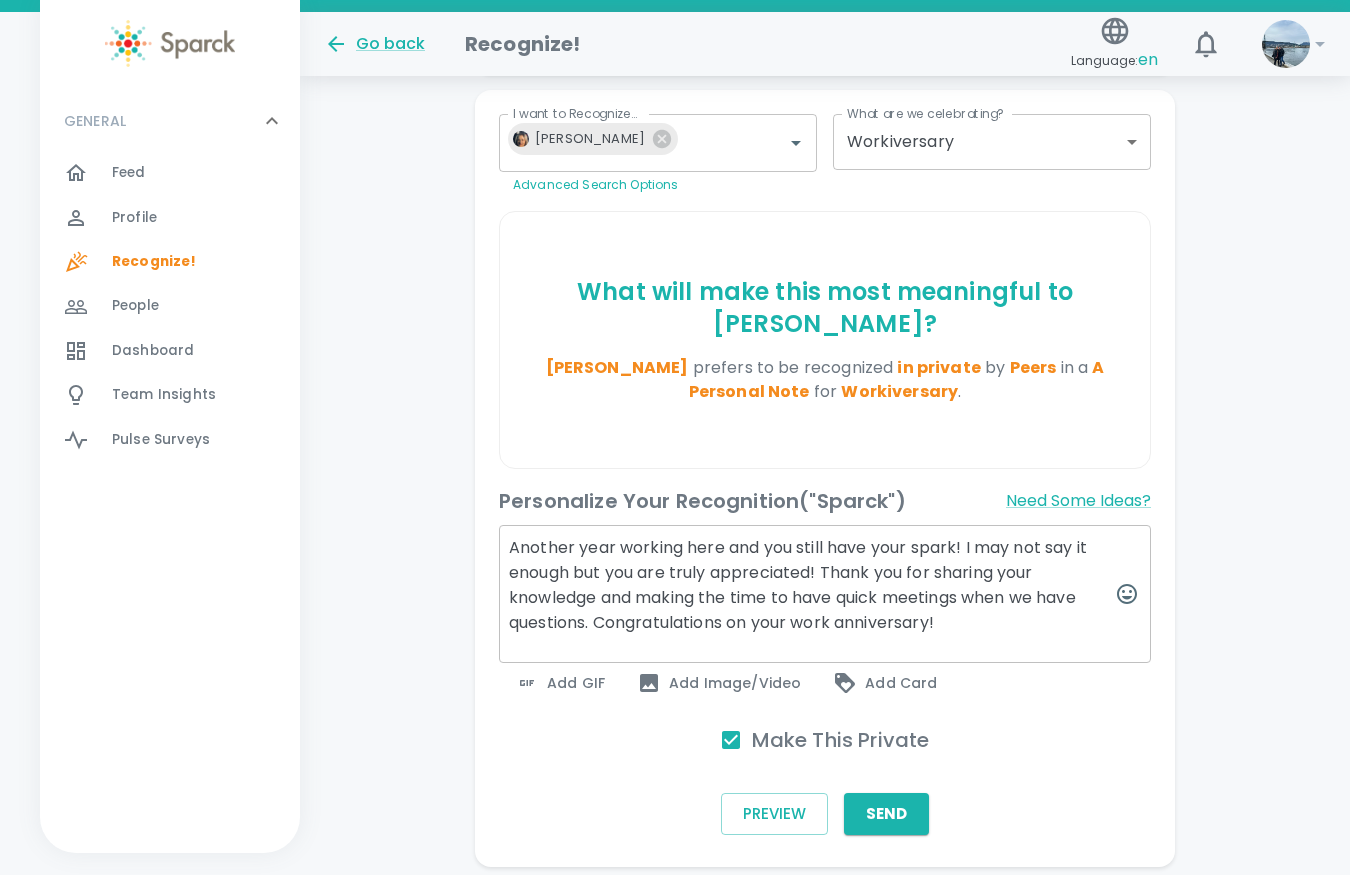 click on "Another year working here and you still have your spark! I may not say it enough but you are truly appreciated! Thank you for sharing your knowledge and making the time to have quick meetings when we have questions. Congratulations on your work anniversary!" at bounding box center [825, 594] 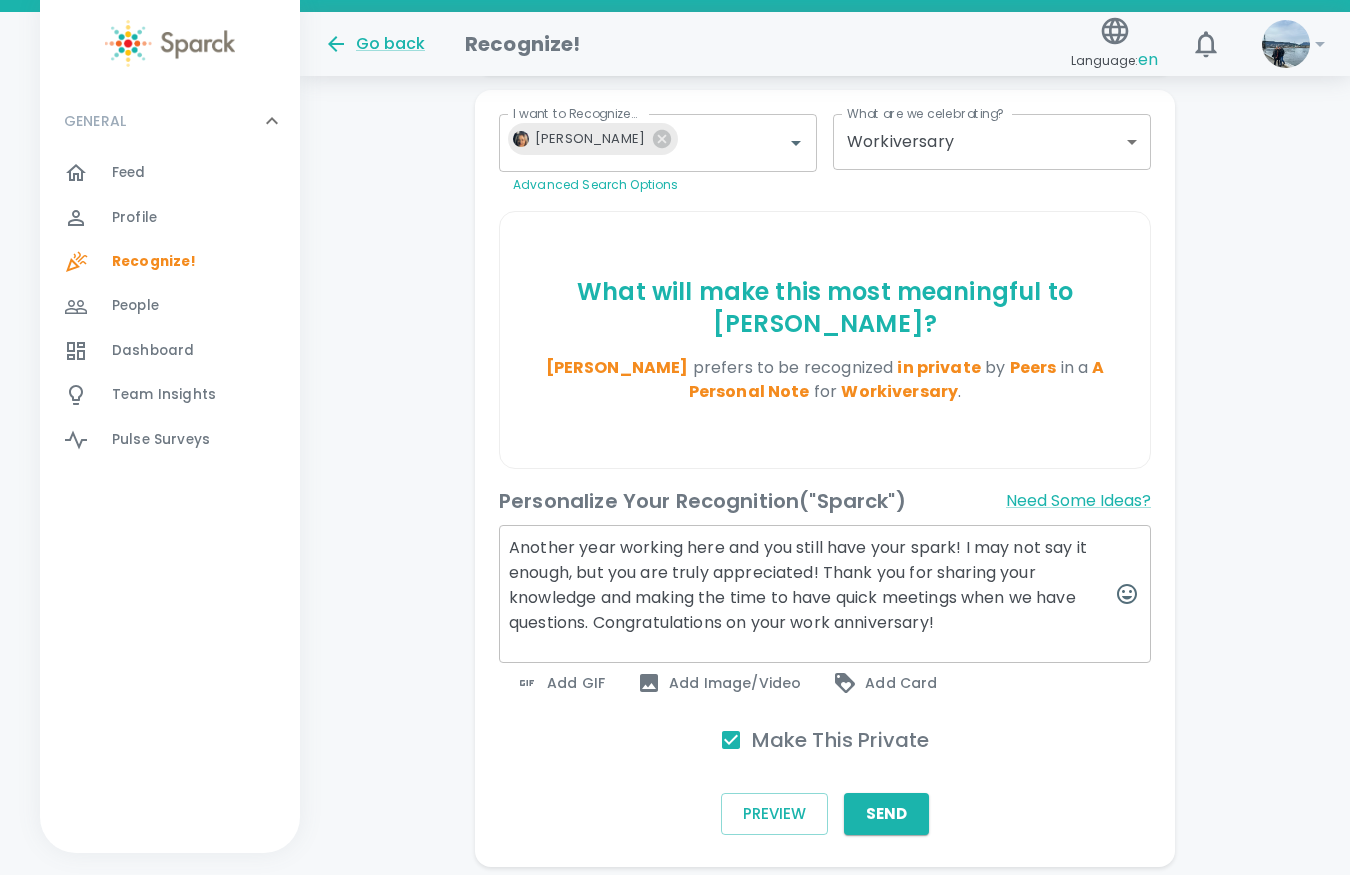 click on "Another year working here and you still have your spark! I may not say it enough, but you are truly appreciated! Thank you for sharing your knowledge and making the time to have quick meetings when we have questions. Congratulations on your work anniversary!" at bounding box center (825, 594) 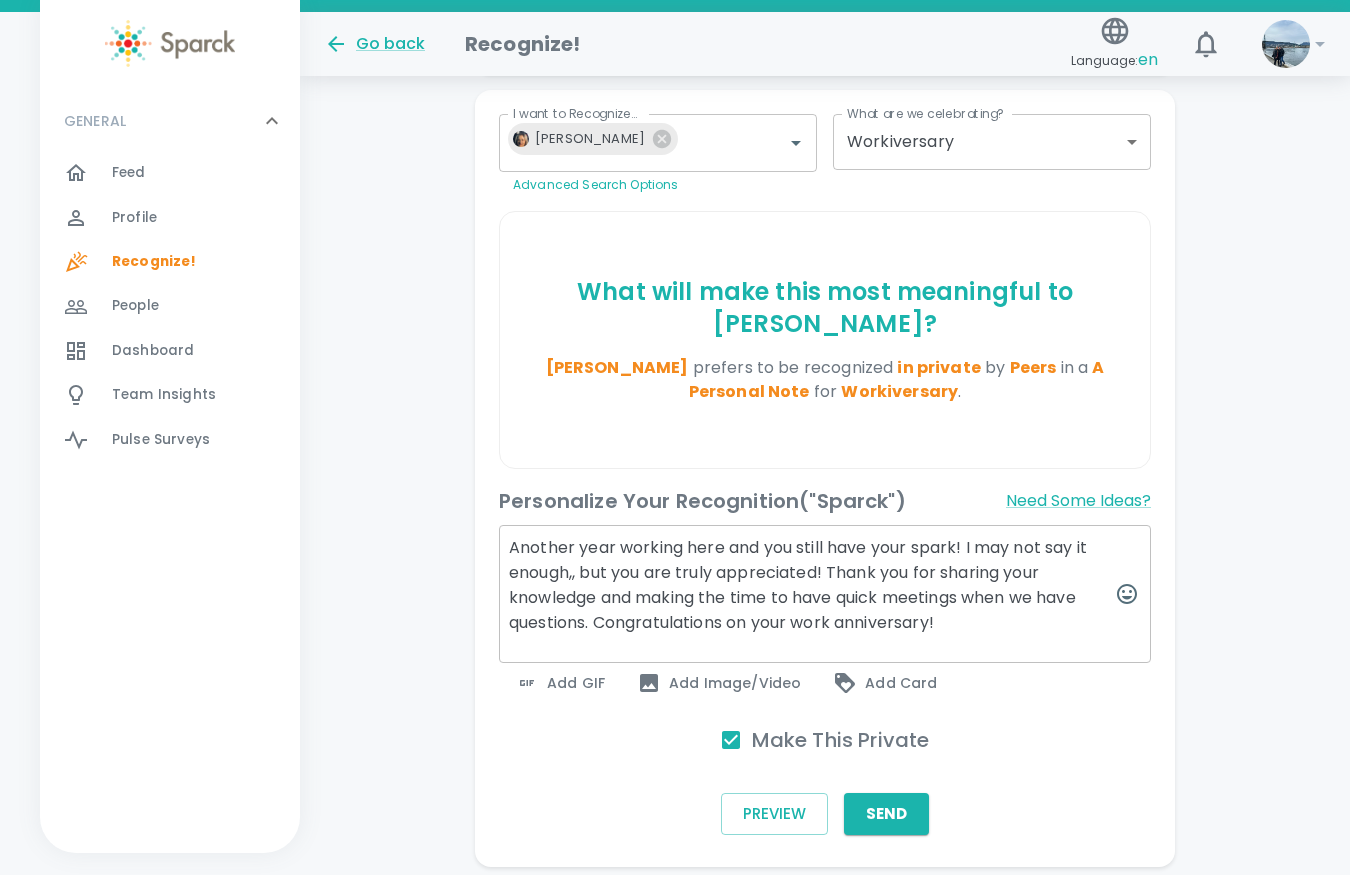 click on "Another year working here and you still have your spark! I may not say it enough,, but you are truly appreciated! Thank you for sharing your knowledge and making the time to have quick meetings when we have questions. Congratulations on your work anniversary!" at bounding box center [825, 594] 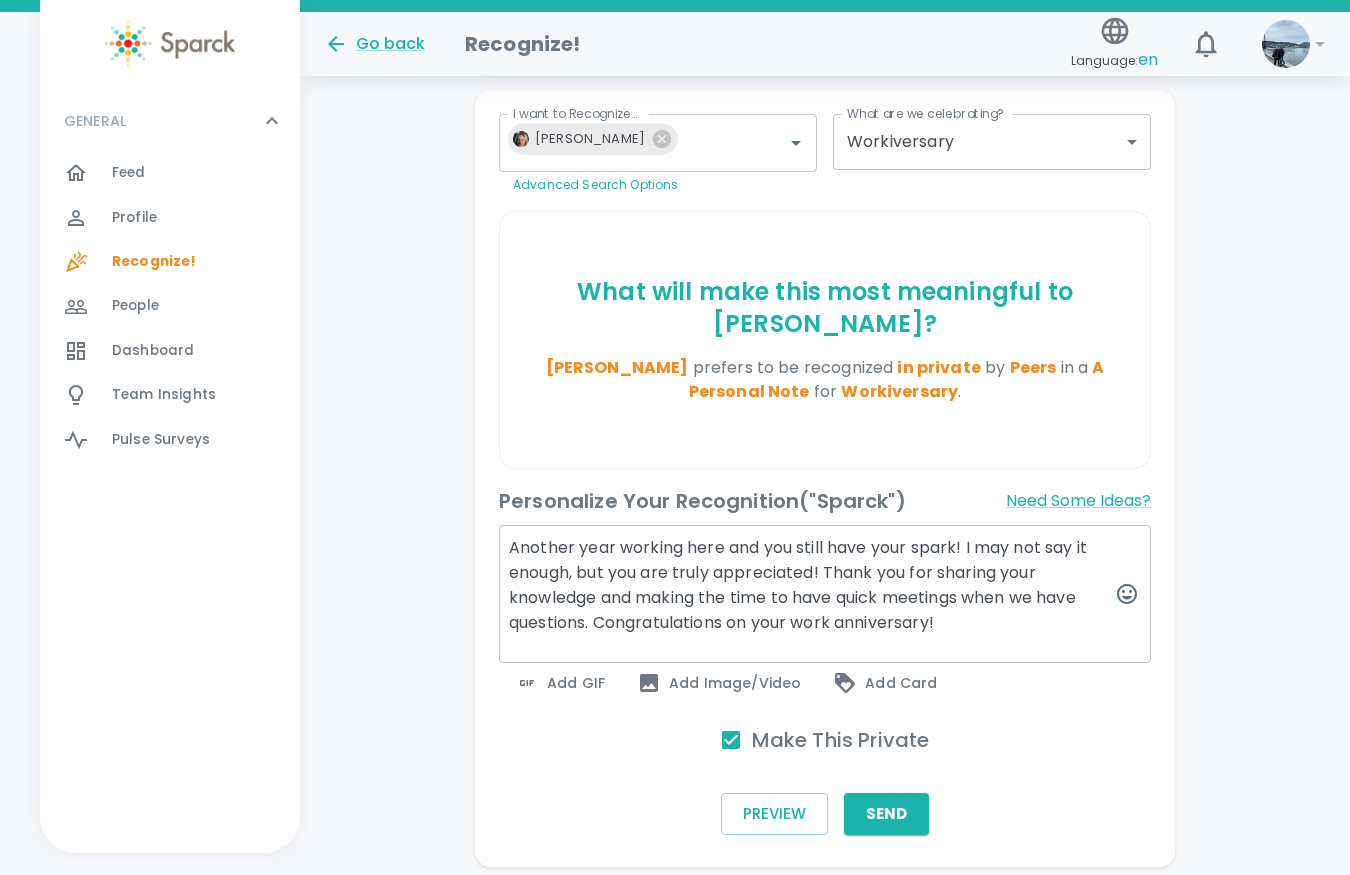 click on "Another year working here and you still have your spark! I may not say it enough, but you are truly appreciated! Thank you for sharing your knowledge and making the time to have quick meetings when we have questions. Congratulations on your work anniversary!" at bounding box center [825, 594] 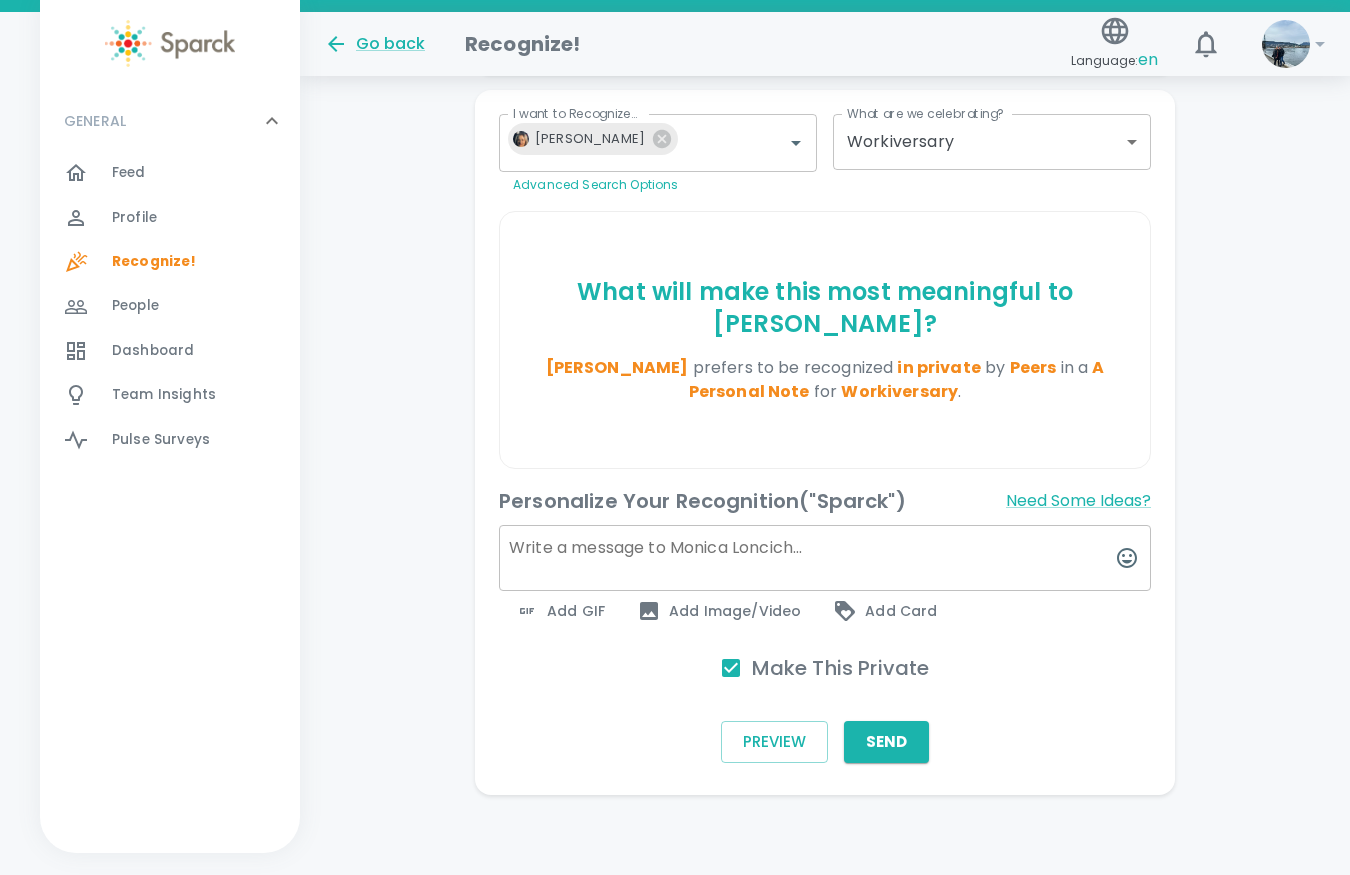 paste on "Another year here, and you still shine brightly! I may not say it often, but your efforts are truly appreciated. Thank you for sharing your knowledge and making time for quick meetings when we have questions. Congratulations on your work anniversary!" 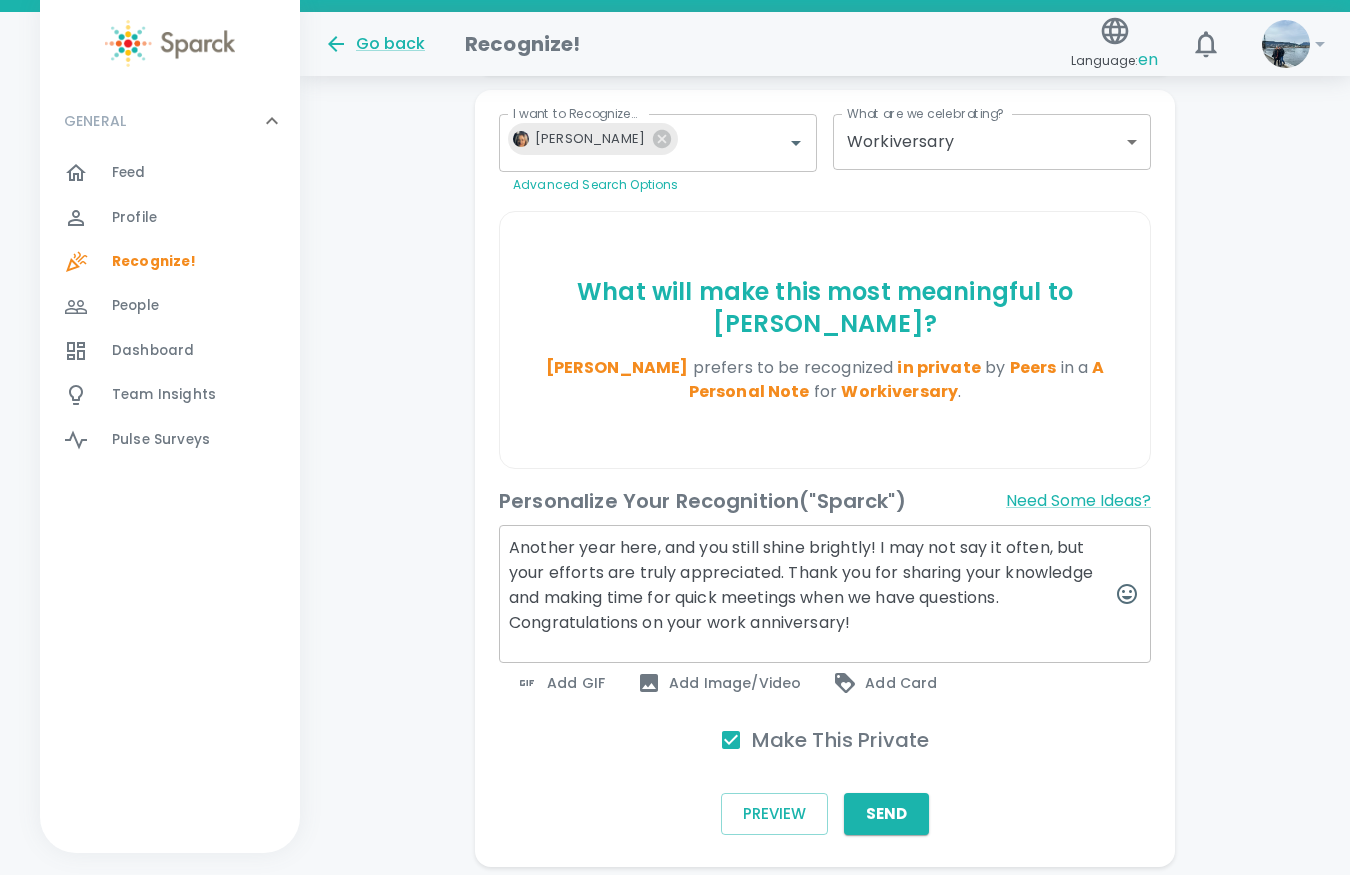 drag, startPoint x: 877, startPoint y: 544, endPoint x: 697, endPoint y: 550, distance: 180.09998 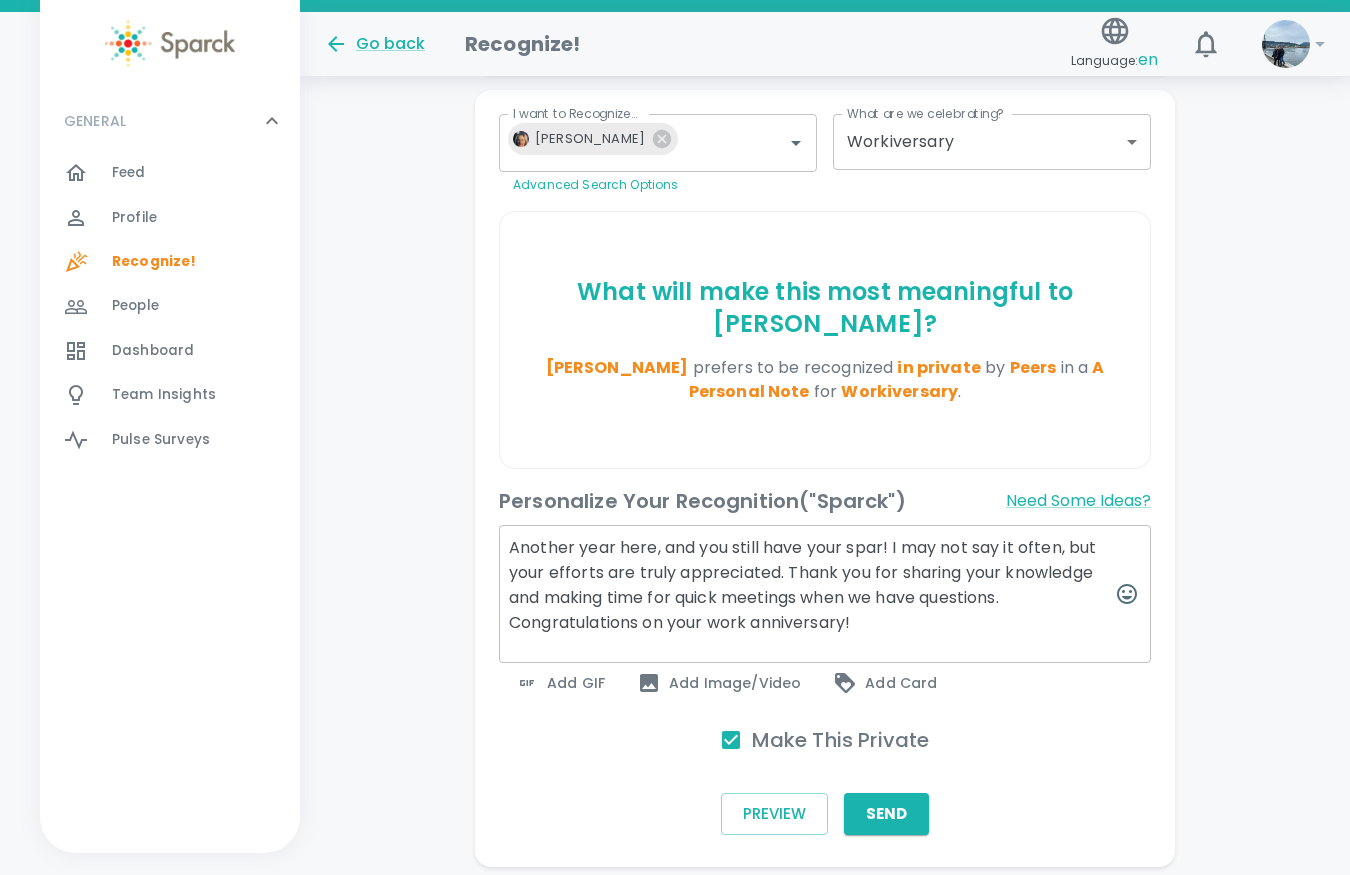 type on "Another year here, and you still have your spark! I may not say it often, but your efforts are truly appreciated. Thank you for sharing your knowledge and making time for quick meetings when we have questions. Congratulations on your work anniversary!" 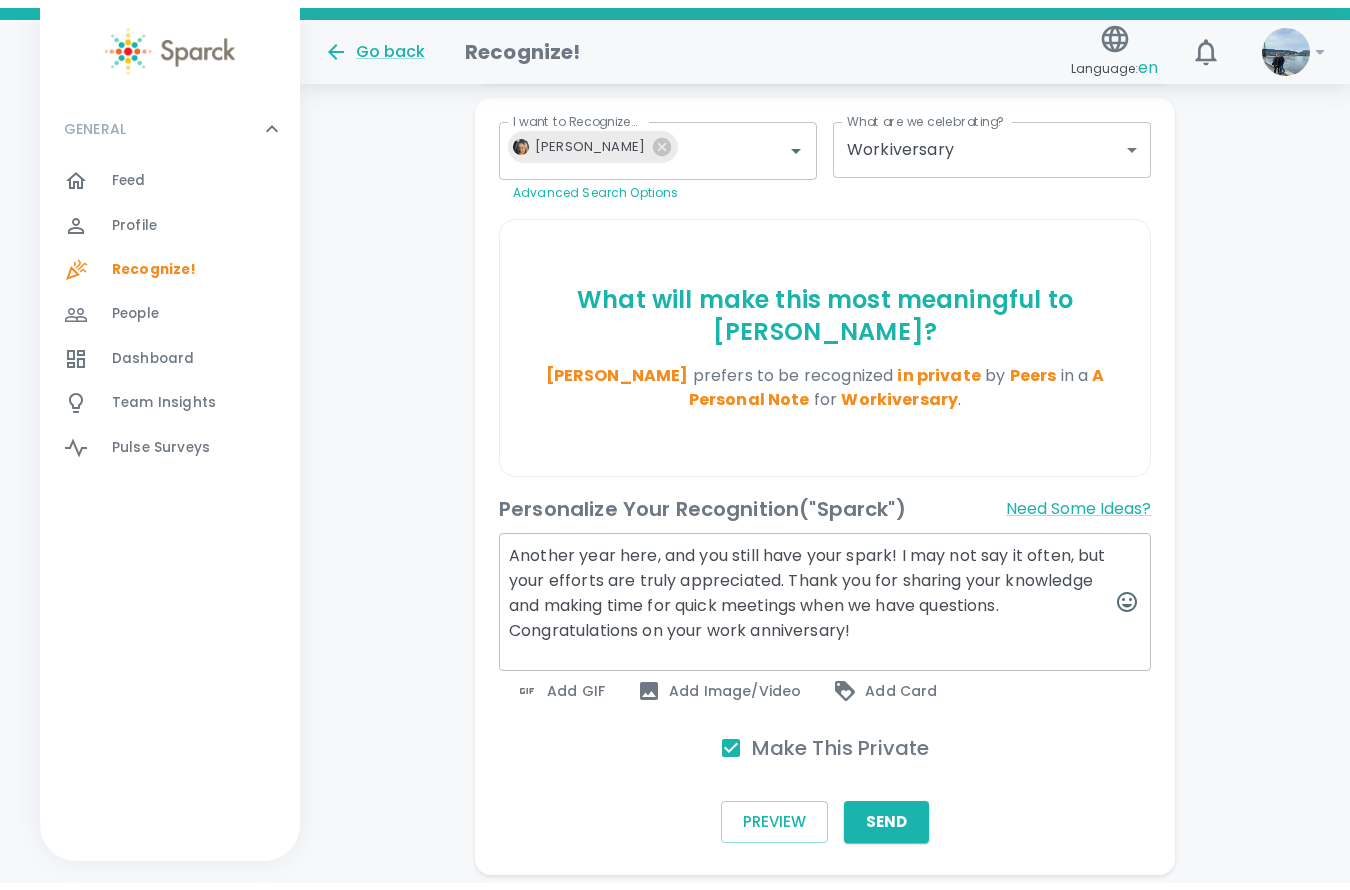 scroll, scrollTop: 0, scrollLeft: 0, axis: both 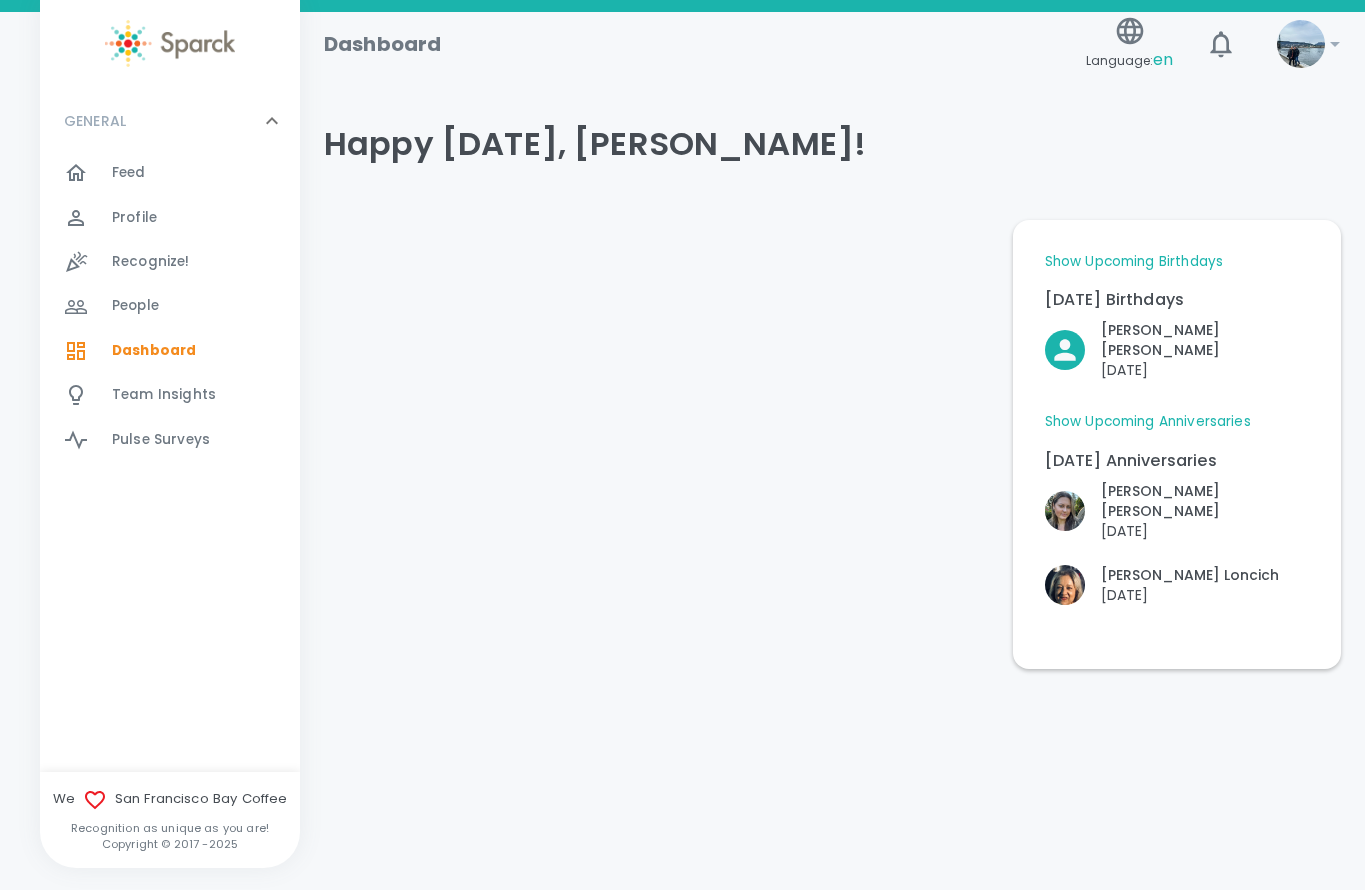 click on "Feed" at bounding box center (129, 173) 